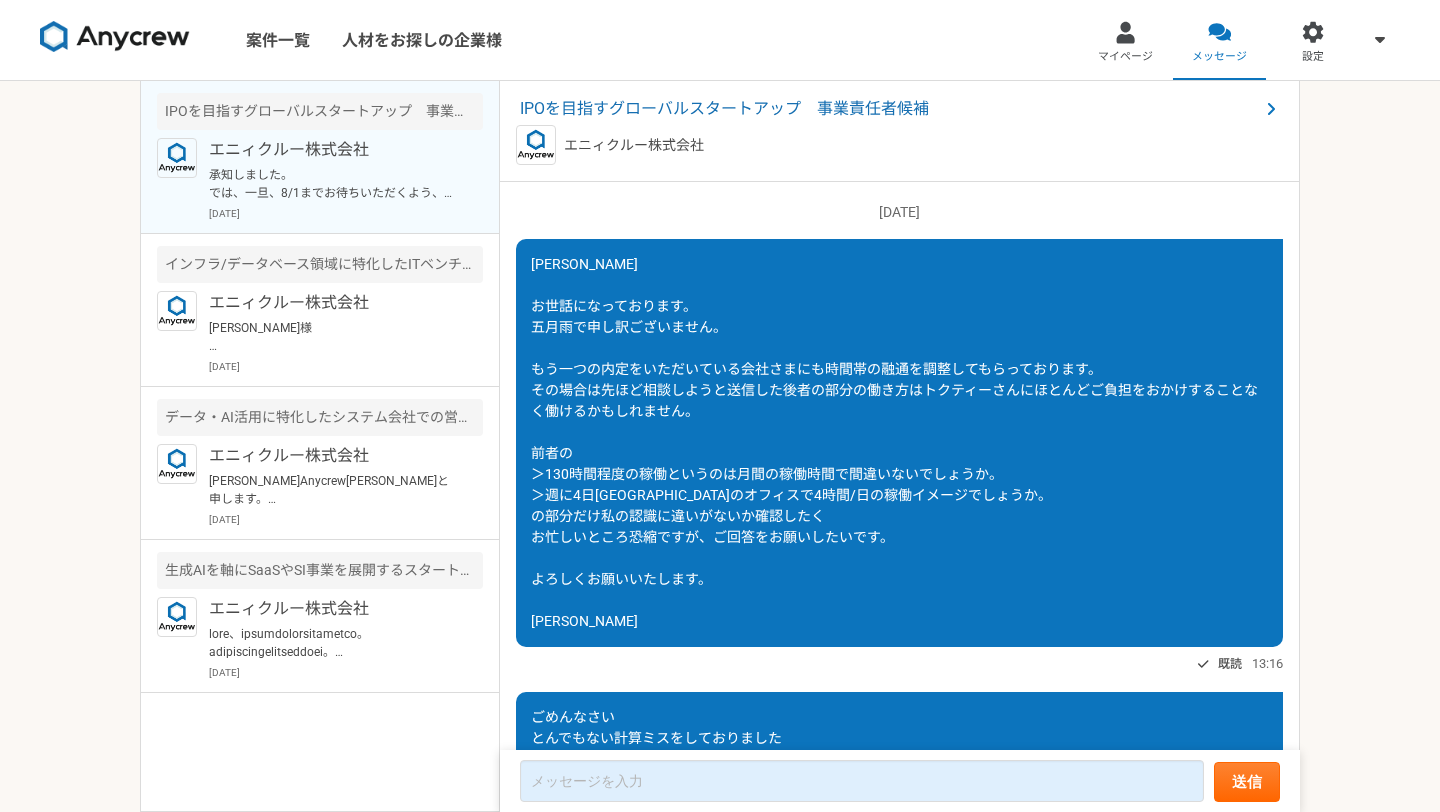 scroll, scrollTop: 0, scrollLeft: 0, axis: both 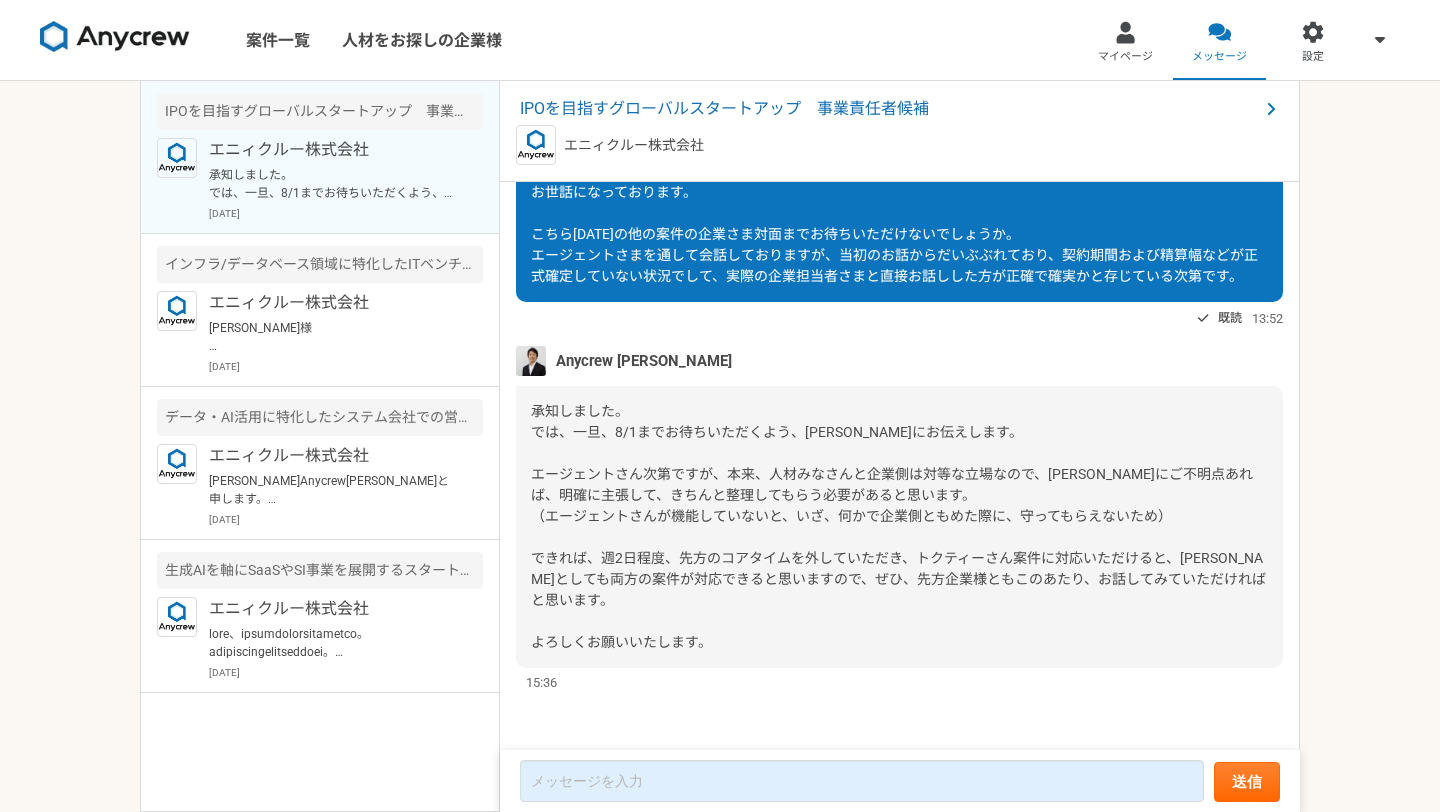 drag, startPoint x: 719, startPoint y: 517, endPoint x: 1086, endPoint y: 515, distance: 367.00546 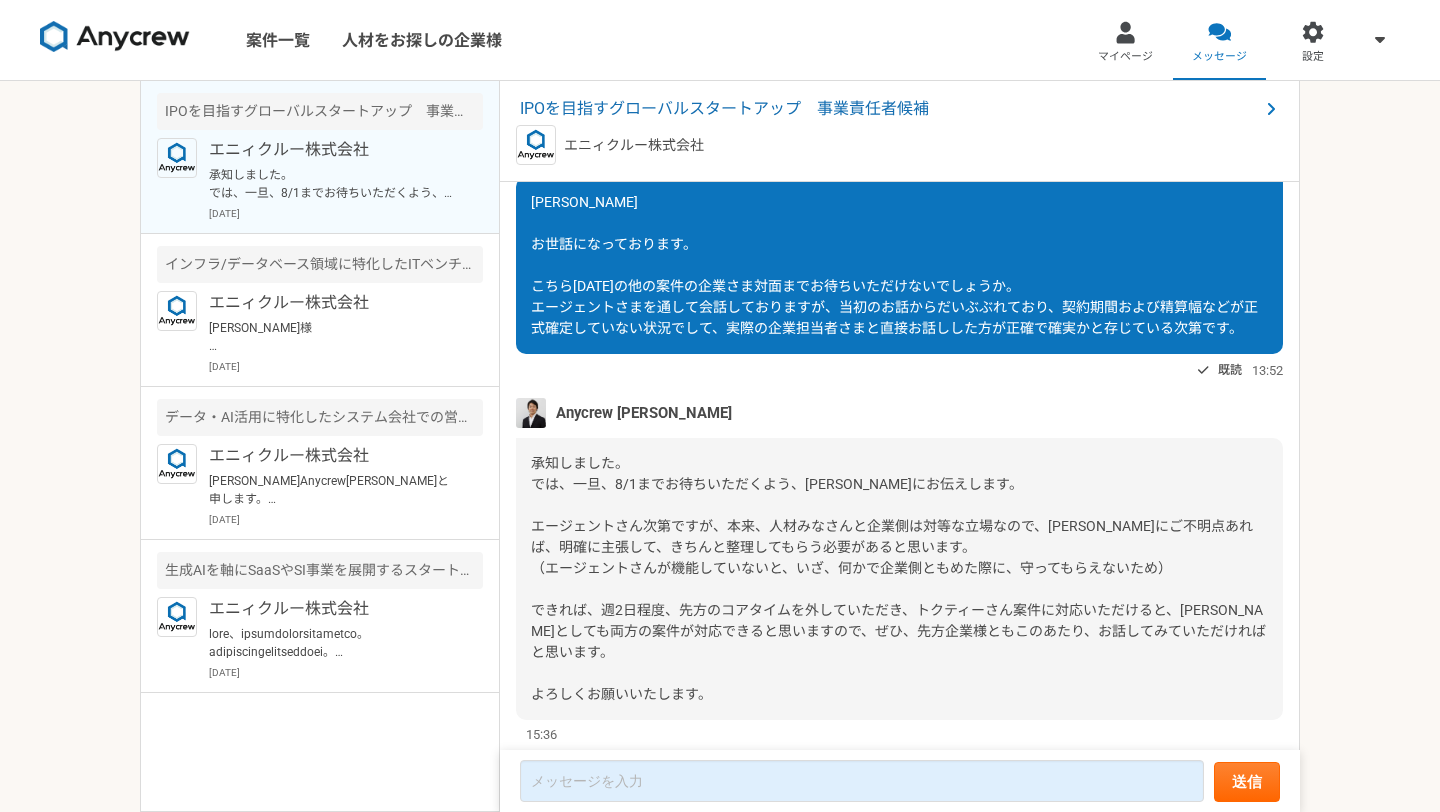 scroll, scrollTop: 2201, scrollLeft: 0, axis: vertical 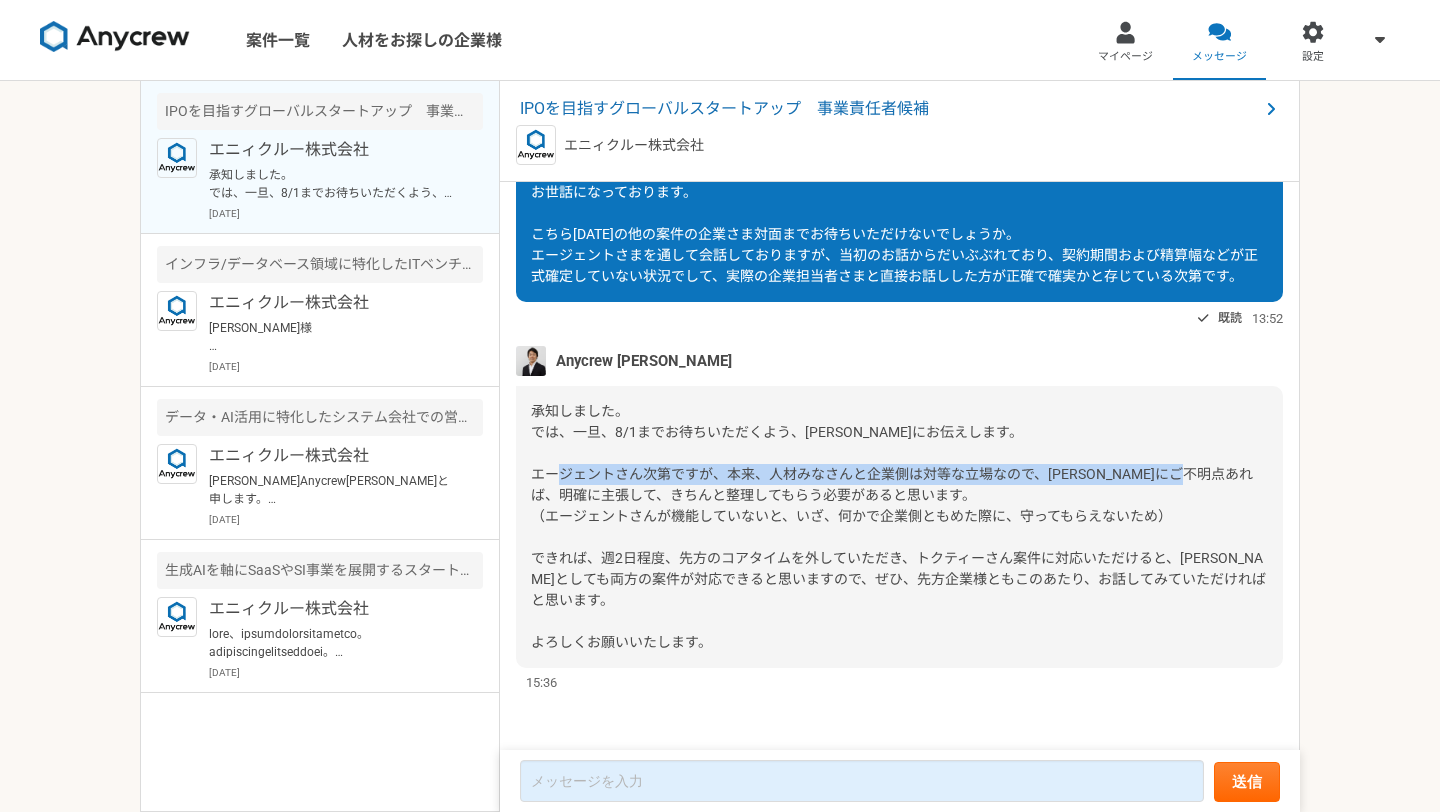 drag, startPoint x: 678, startPoint y: 476, endPoint x: 653, endPoint y: 499, distance: 33.970577 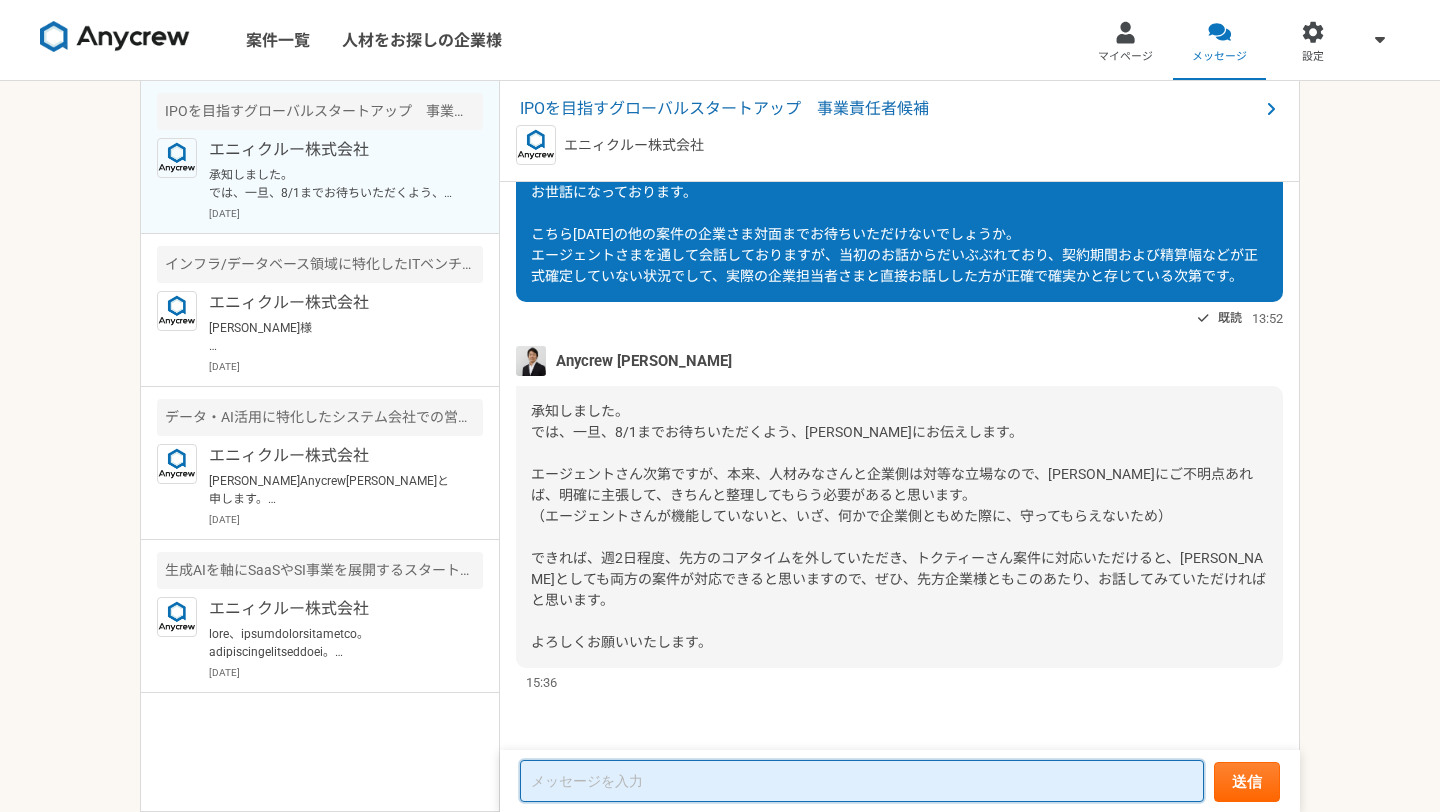 click at bounding box center [862, 781] 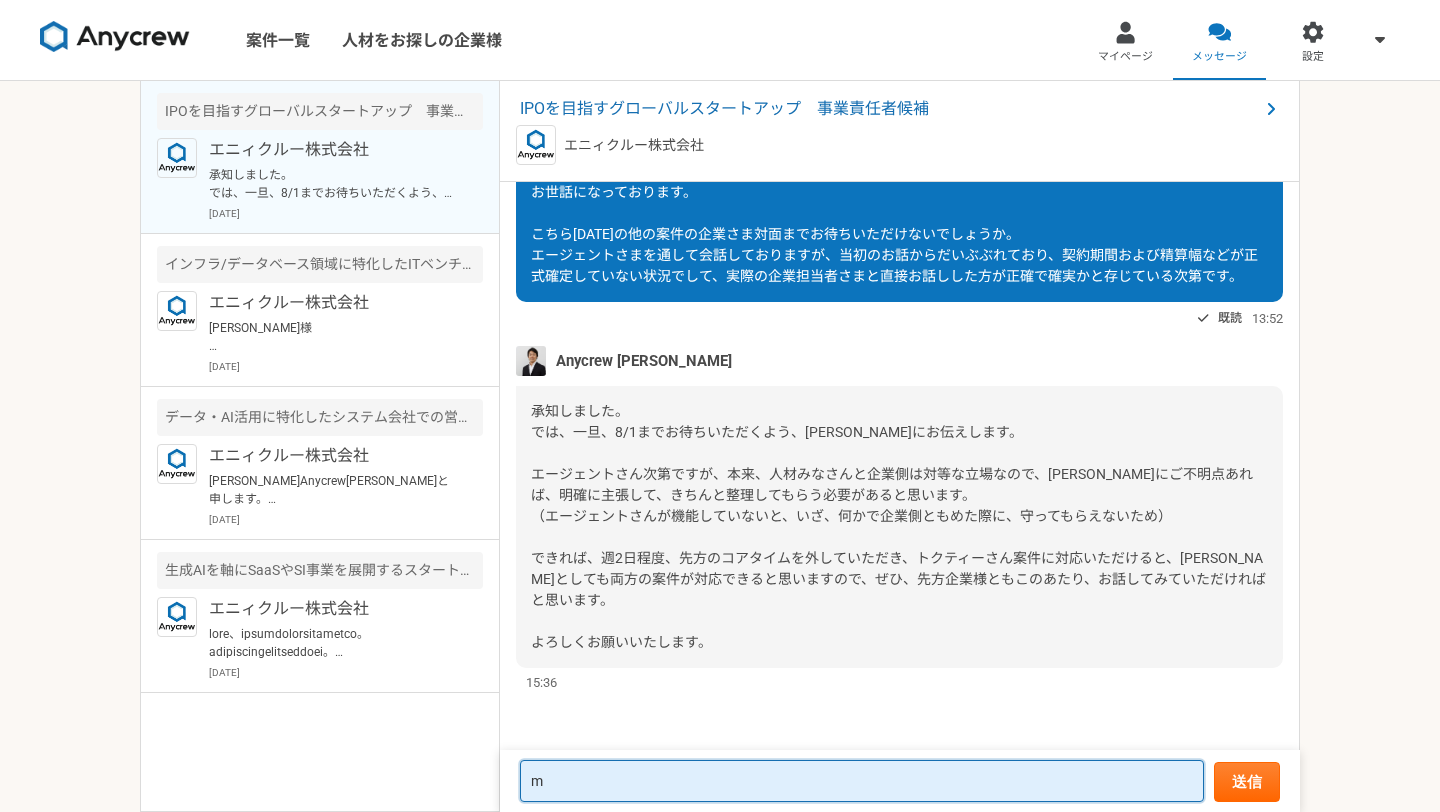type on "も" 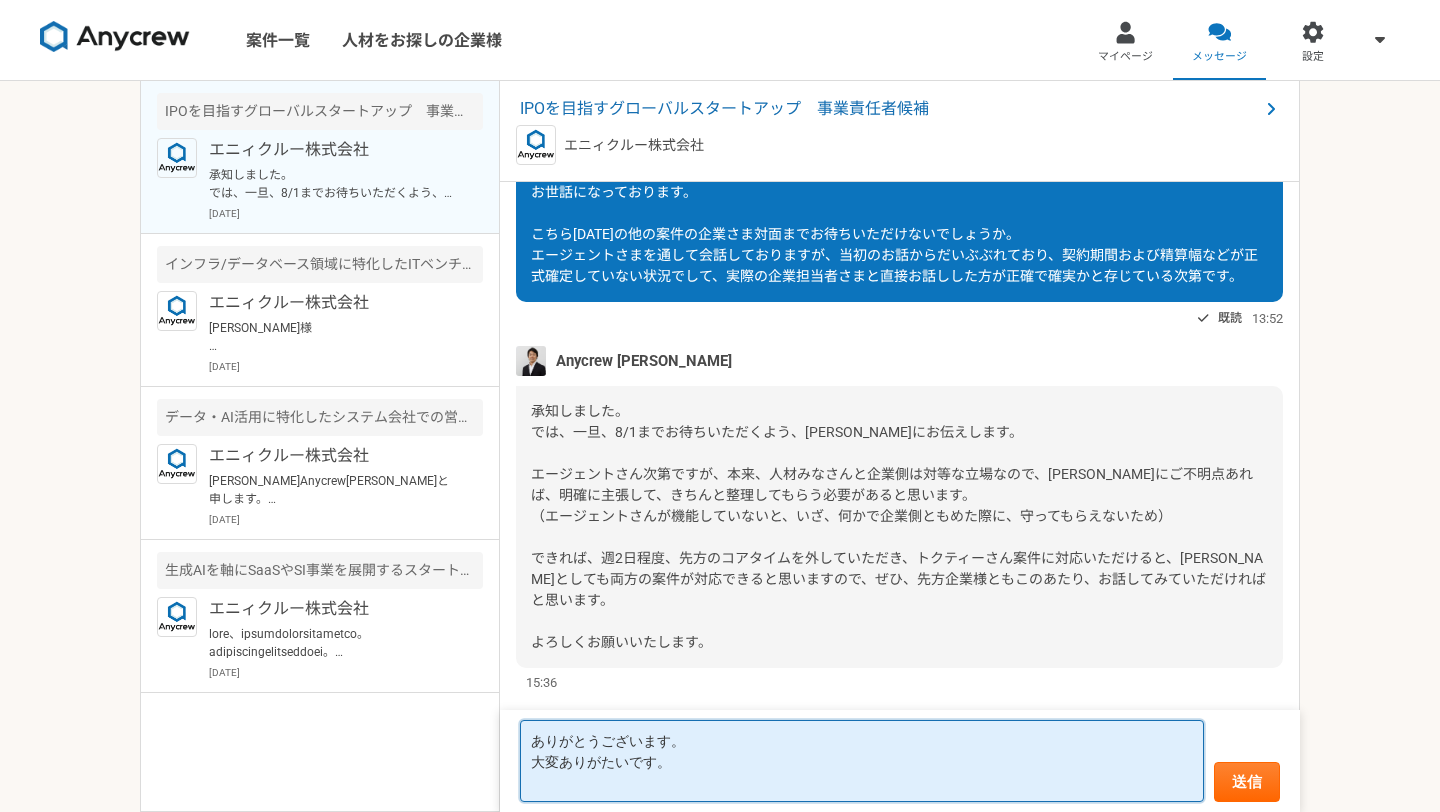 paste on "私としてもぜひトクティーさんで働いてみたいので" 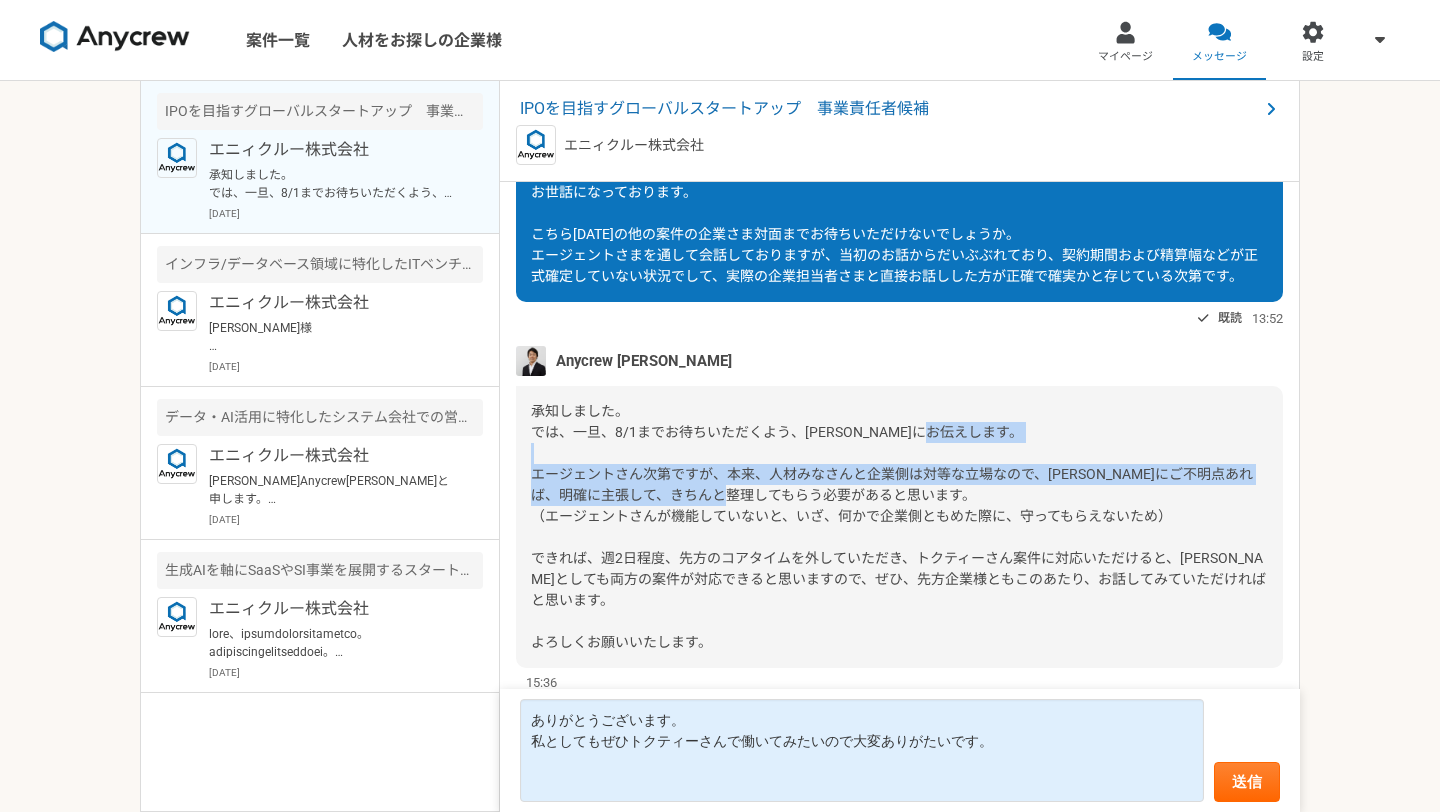 drag, startPoint x: 929, startPoint y: 490, endPoint x: 526, endPoint y: 469, distance: 403.54678 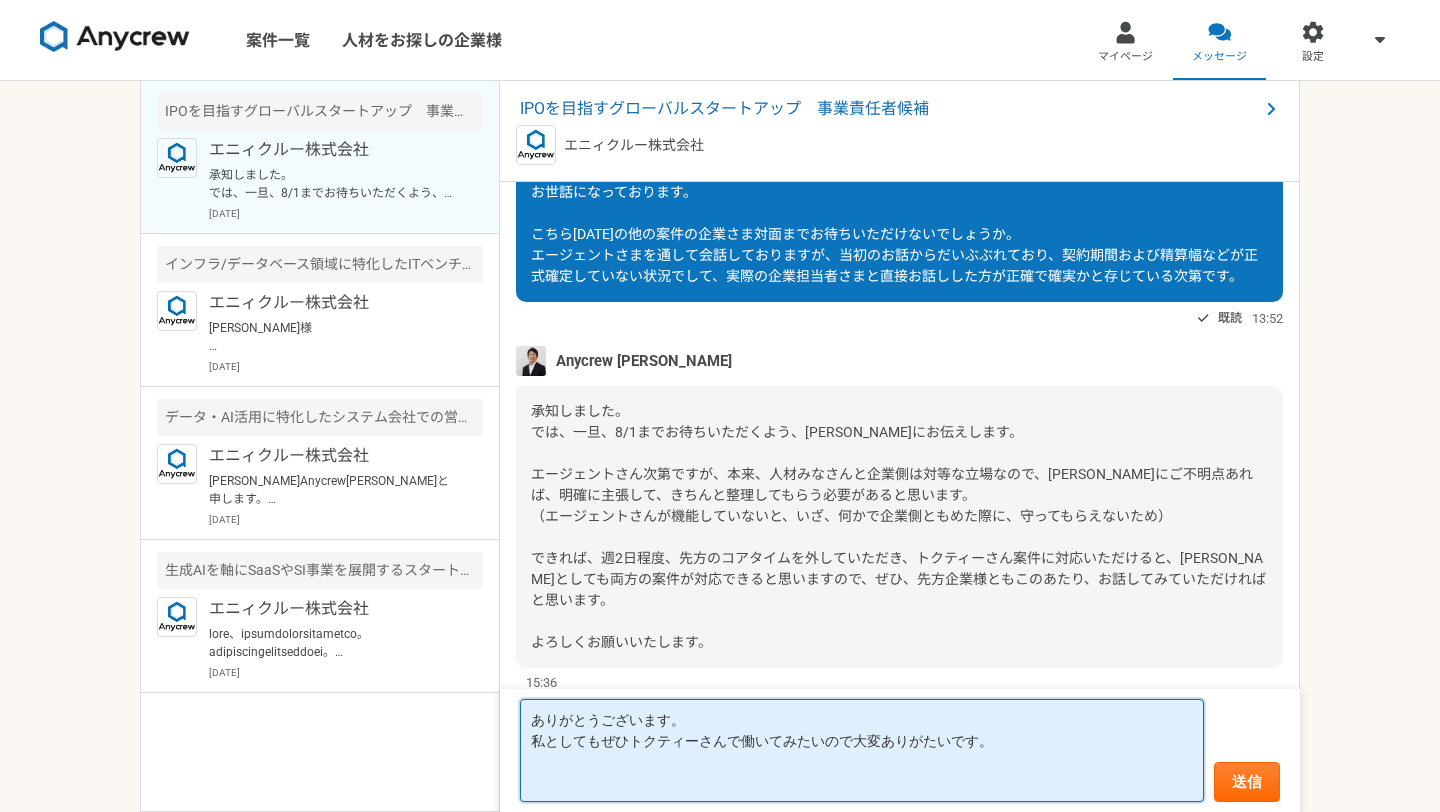 click on "ありがとうございます。
私としてもぜひトクティーさんで働いてみたいので大変ありがたいです。" at bounding box center (862, 750) 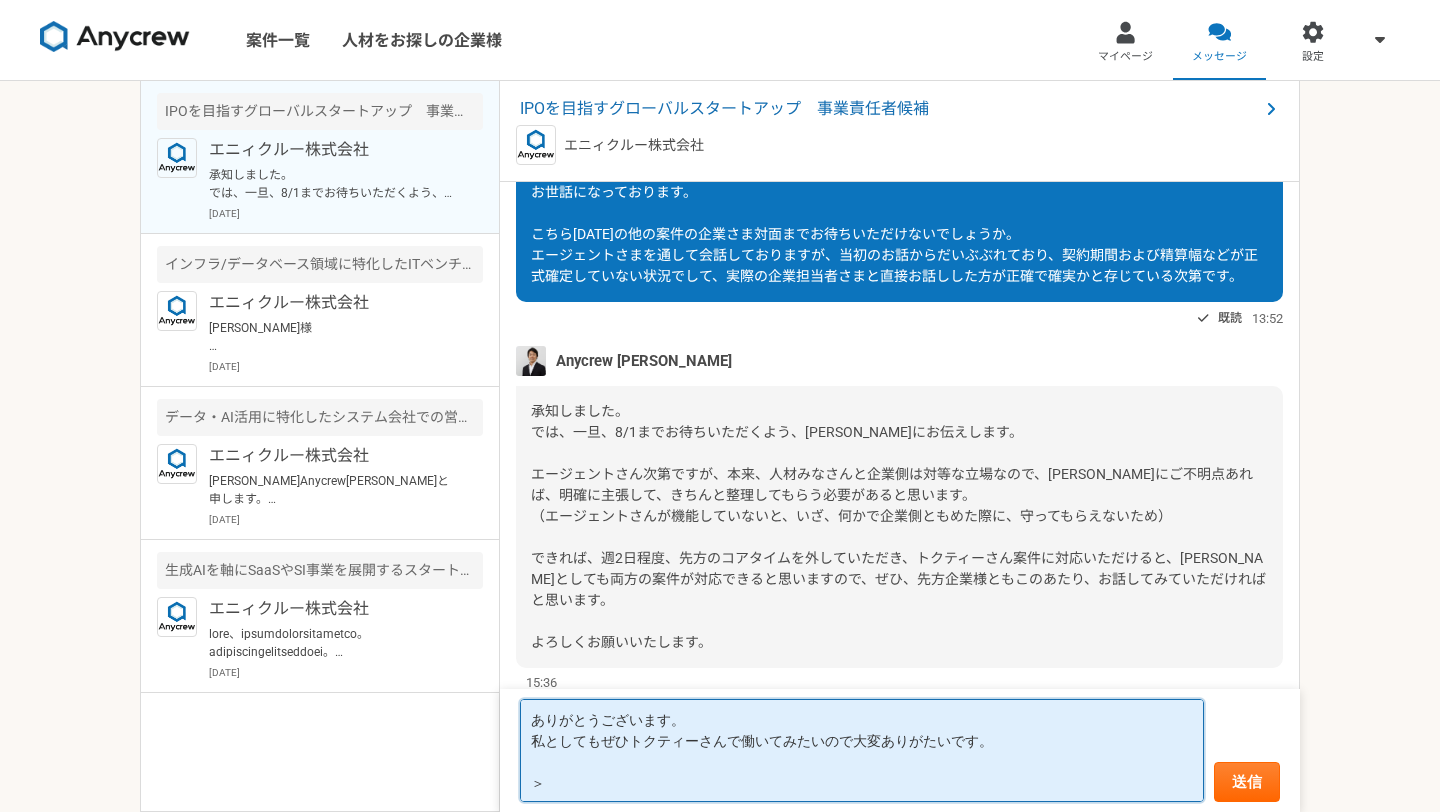 paste on "エージェントさん次第ですが、本来、人材みなさんと企業側は対等な立場なので、[PERSON_NAME]にご不明点あれば、明確に主張して、きちんと整理してもらう必要があると思います。" 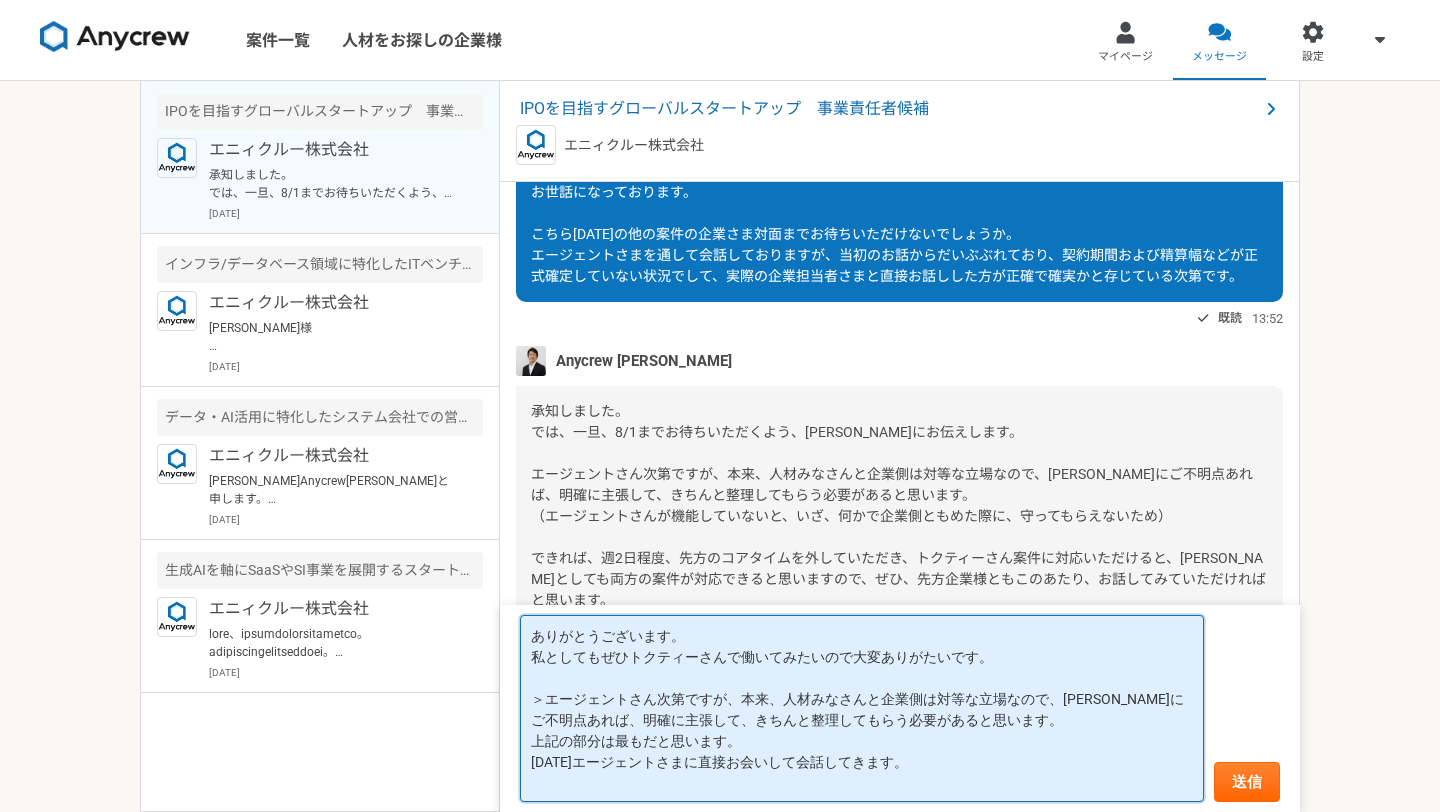 type on "ありがとうございます。
私としてもぜひトクティーさんで働いてみたいので大変ありがたいです。
＞エージェントさん次第ですが、本来、人材みなさんと企業側は対等な立場なので、[PERSON_NAME]にご不明点あれば、明確に主張して、きちんと整理してもらう必要があると思います。
上記の部分は最もだと思います。
[DATE]エージェントさまに直接お会いして会話してきます。" 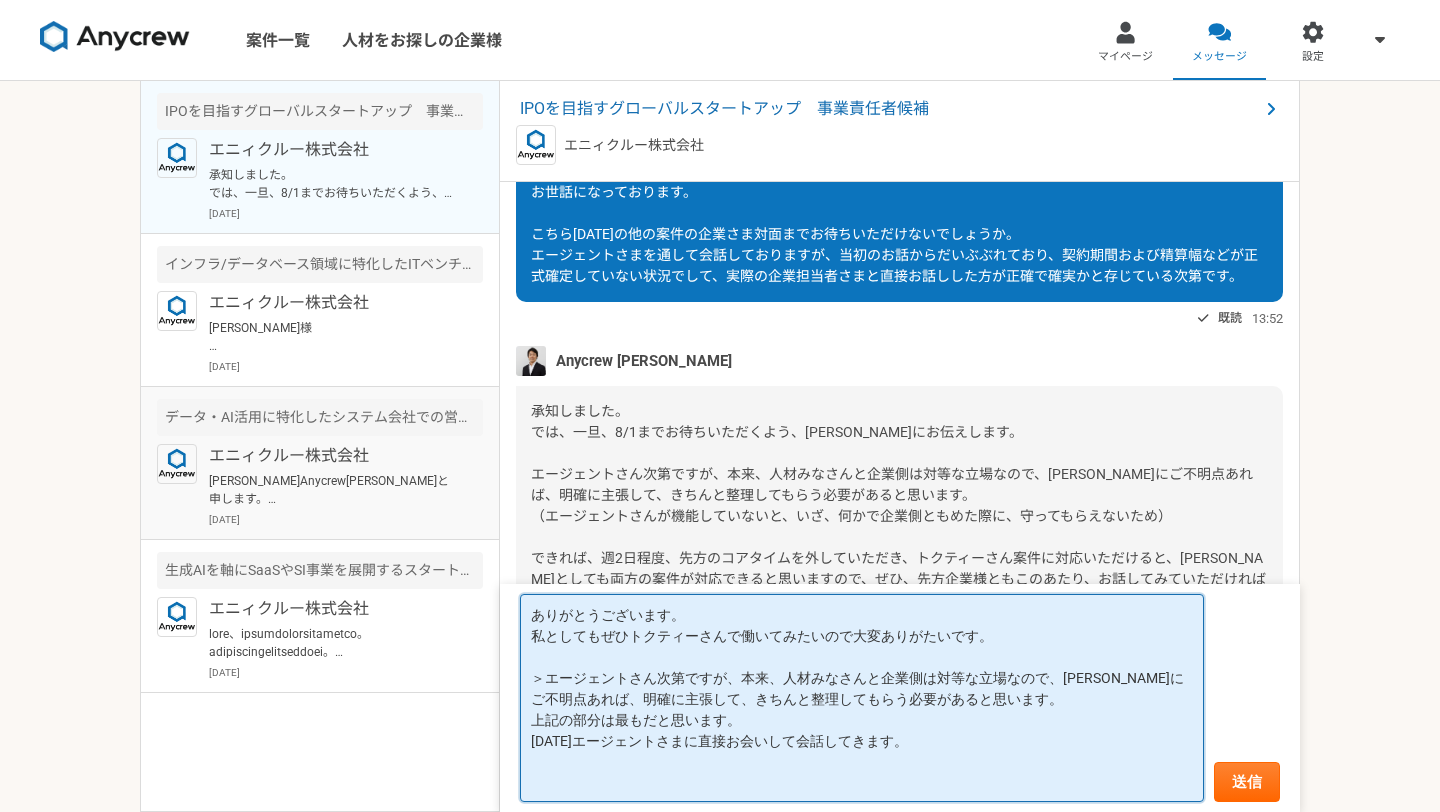 drag, startPoint x: 899, startPoint y: 741, endPoint x: 361, endPoint y: 495, distance: 591.57416 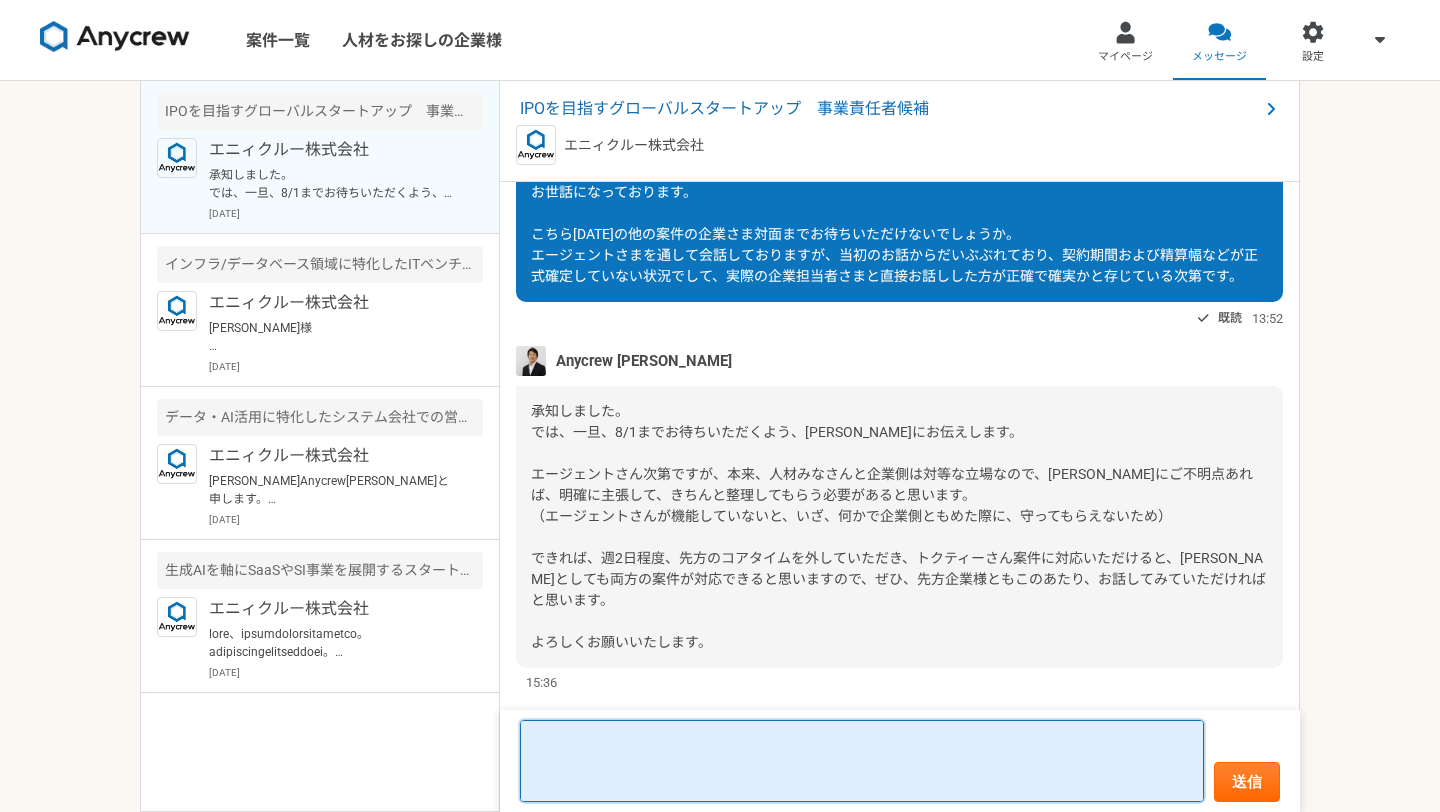 click at bounding box center (862, 761) 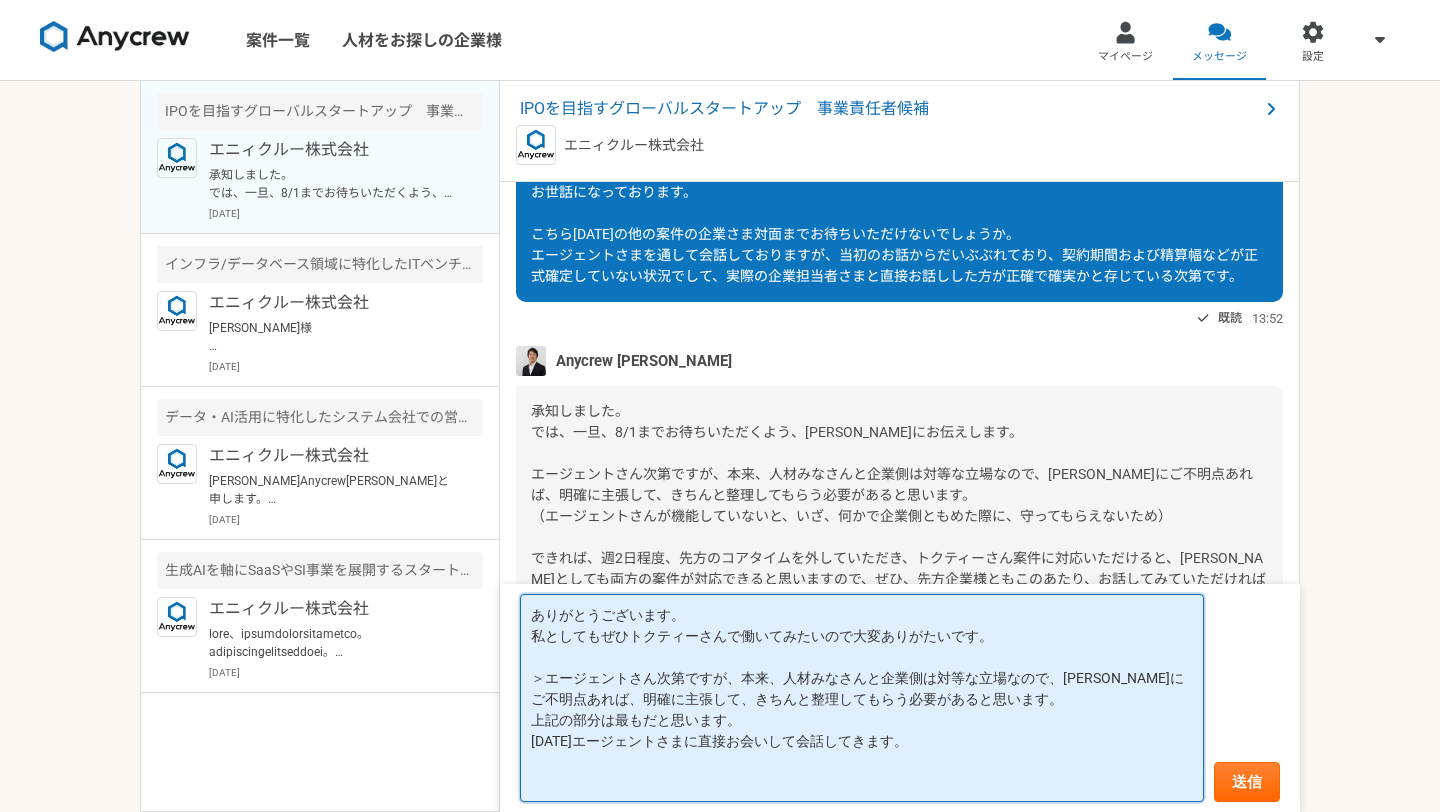 click on "ありがとうございます。
私としてもぜひトクティーさんで働いてみたいので大変ありがたいです。
＞エージェントさん次第ですが、本来、人材みなさんと企業側は対等な立場なので、[PERSON_NAME]にご不明点あれば、明確に主張して、きちんと整理してもらう必要があると思います。
上記の部分は最もだと思います。
[DATE]エージェントさまに直接お会いして会話してきます。" at bounding box center (862, 698) 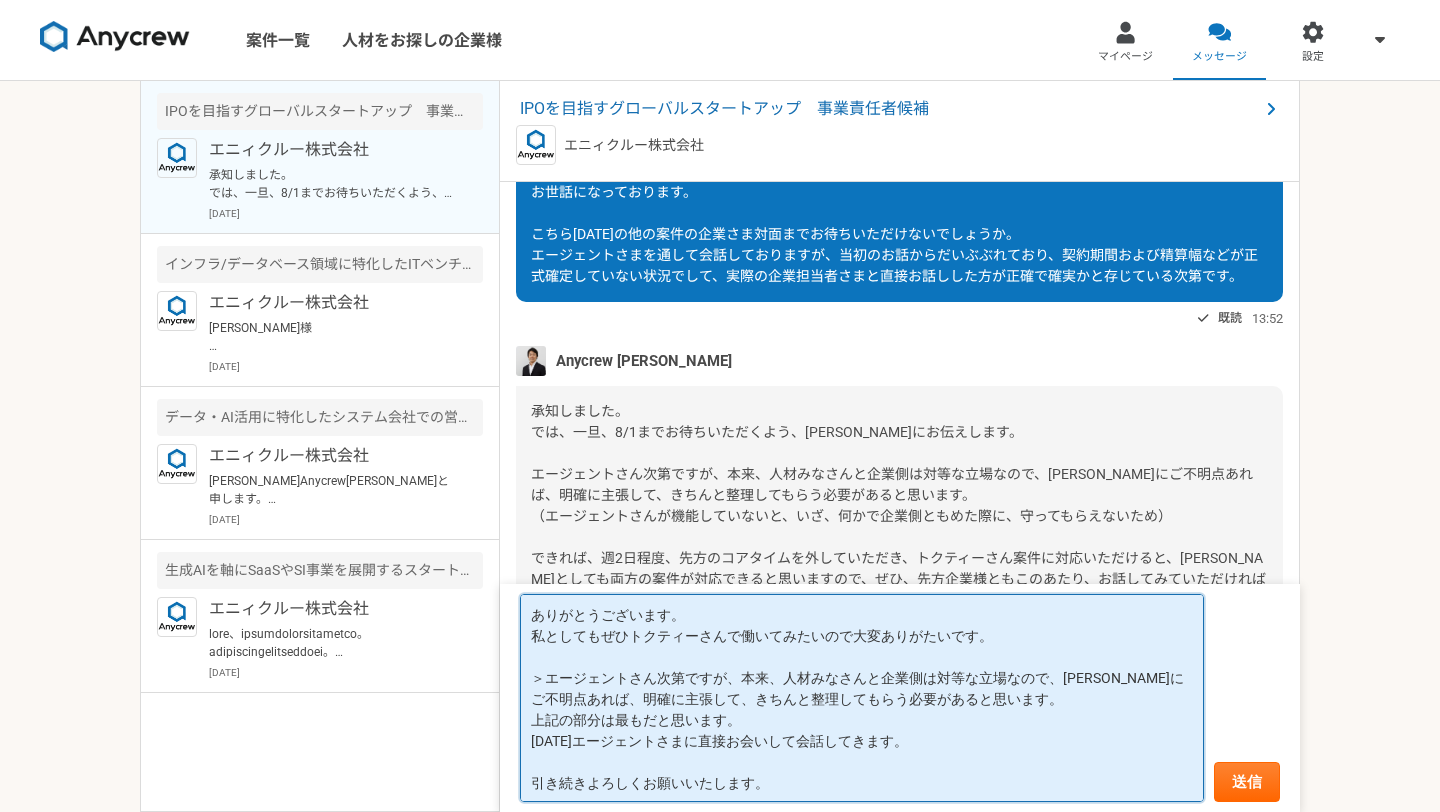 click on "ありがとうございます。
私としてもぜひトクティーさんで働いてみたいので大変ありがたいです。
＞エージェントさん次第ですが、本来、人材みなさんと企業側は対等な立場なので、[PERSON_NAME]にご不明点あれば、明確に主張して、きちんと整理してもらう必要があると思います。
上記の部分は最もだと思います。
[DATE]エージェントさまに直接お会いして会話してきます。
引き続きよろしくお願いいたします。" at bounding box center [862, 698] 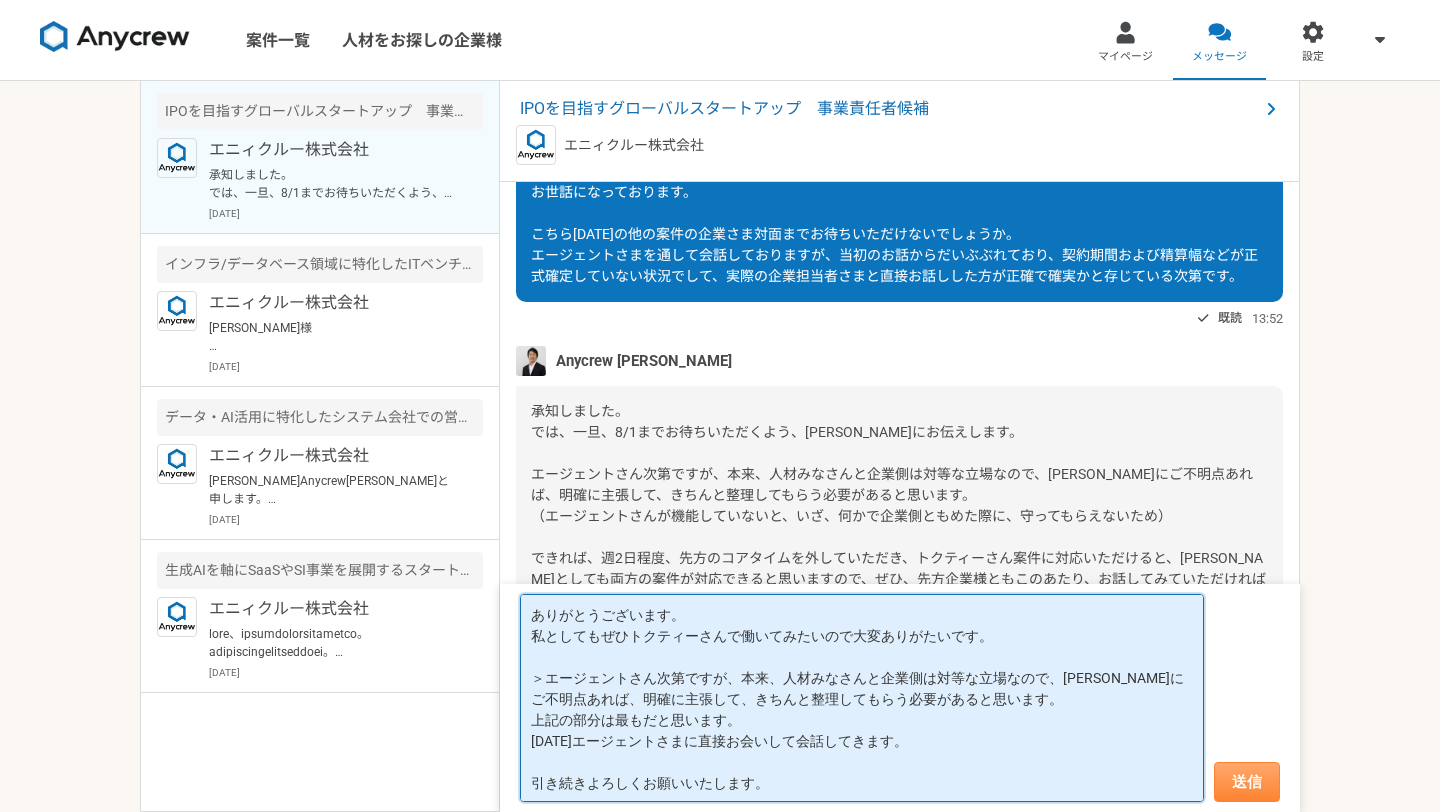 type on "ありがとうございます。
私としてもぜひトクティーさんで働いてみたいので大変ありがたいです。
＞エージェントさん次第ですが、本来、人材みなさんと企業側は対等な立場なので、[PERSON_NAME]にご不明点あれば、明確に主張して、きちんと整理してもらう必要があると思います。
上記の部分は最もだと思います。
[DATE]エージェントさまに直接お会いして会話してきます。
引き続きよろしくお願いいたします。" 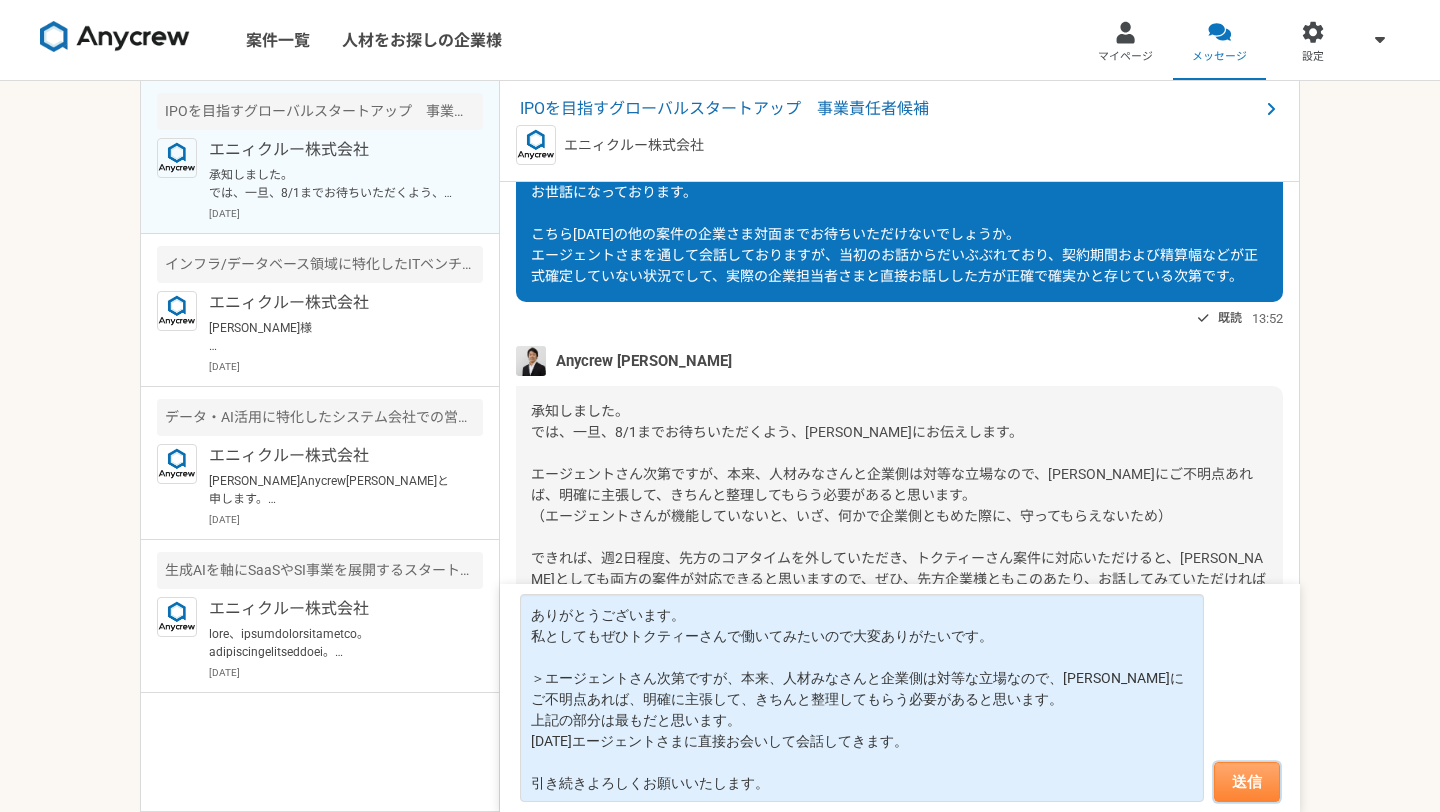 click on "送信" at bounding box center (1247, 782) 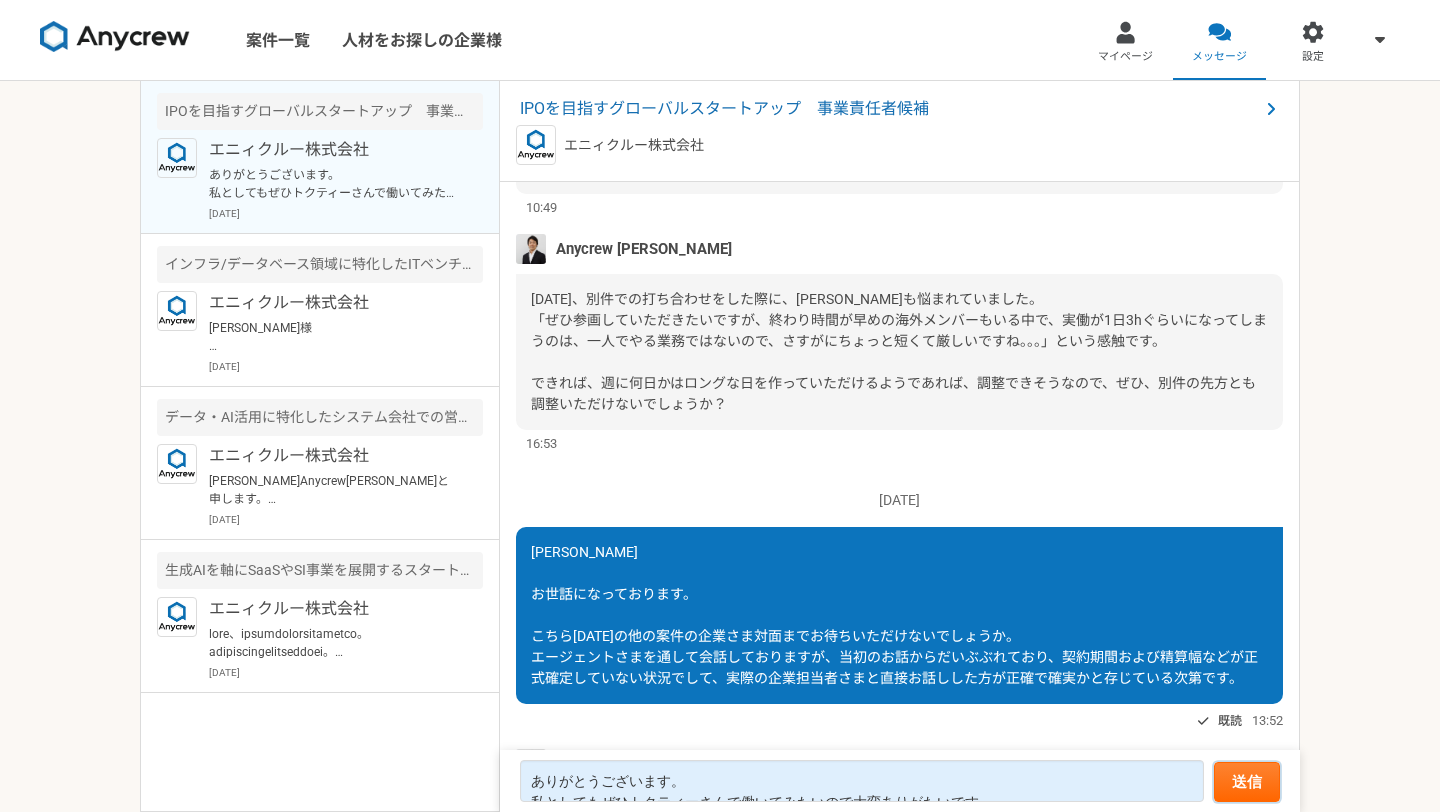 scroll, scrollTop: 2008, scrollLeft: 0, axis: vertical 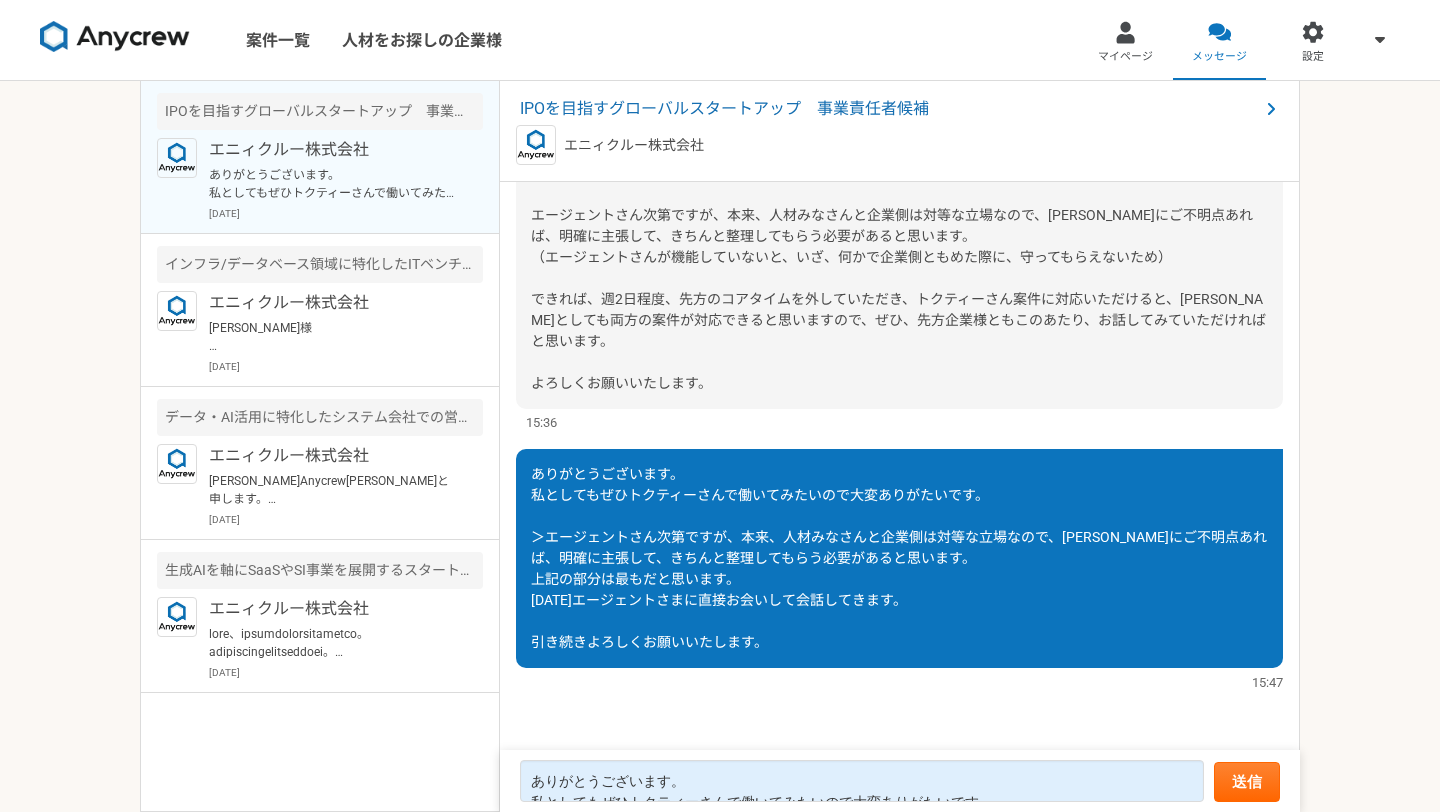 click on "ありがとうございます。
私としてもぜひトクティーさんで働いてみたいので大変ありがたいです。
＞エージェントさん次第ですが、本来、人材みなさんと企業側は対等な立場なので、[PERSON_NAME]にご不明点あれば、明確に主張して、きちんと整理してもらう必要があると思います。
上記の部分は最もだと思います。
[DATE]エージェントさまに直接お会いして会話してきます。
引き続きよろしくお願いいたします。" at bounding box center (899, 558) 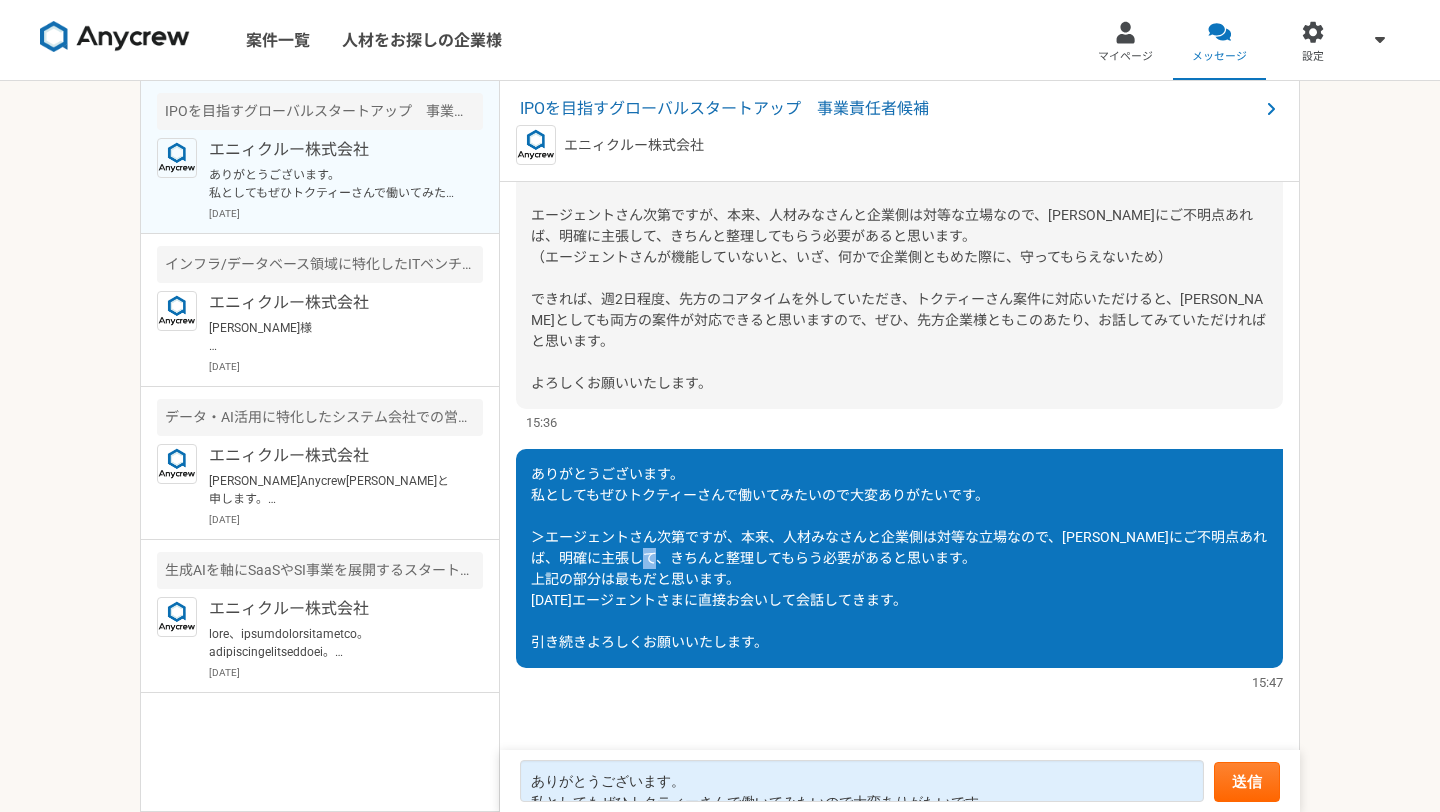 click on "ありがとうございます。
私としてもぜひトクティーさんで働いてみたいので大変ありがたいです。
＞エージェントさん次第ですが、本来、人材みなさんと企業側は対等な立場なので、[PERSON_NAME]にご不明点あれば、明確に主張して、きちんと整理してもらう必要があると思います。
上記の部分は最もだと思います。
[DATE]エージェントさまに直接お会いして会話してきます。
引き続きよろしくお願いいたします。" at bounding box center [899, 558] 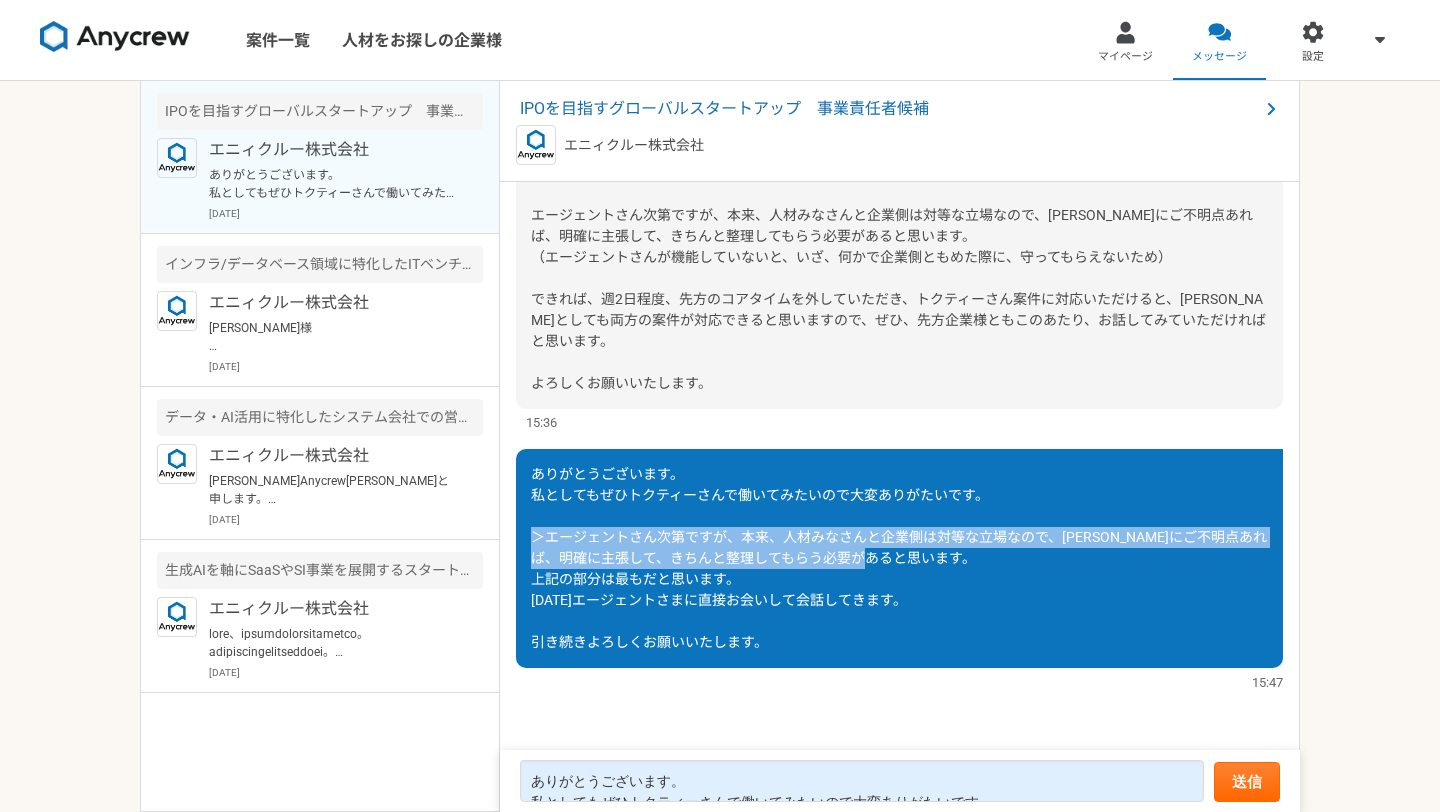 click on "ありがとうございます。
私としてもぜひトクティーさんで働いてみたいので大変ありがたいです。
＞エージェントさん次第ですが、本来、人材みなさんと企業側は対等な立場なので、[PERSON_NAME]にご不明点あれば、明確に主張して、きちんと整理してもらう必要があると思います。
上記の部分は最もだと思います。
[DATE]エージェントさまに直接お会いして会話してきます。
引き続きよろしくお願いいたします。" at bounding box center [899, 558] 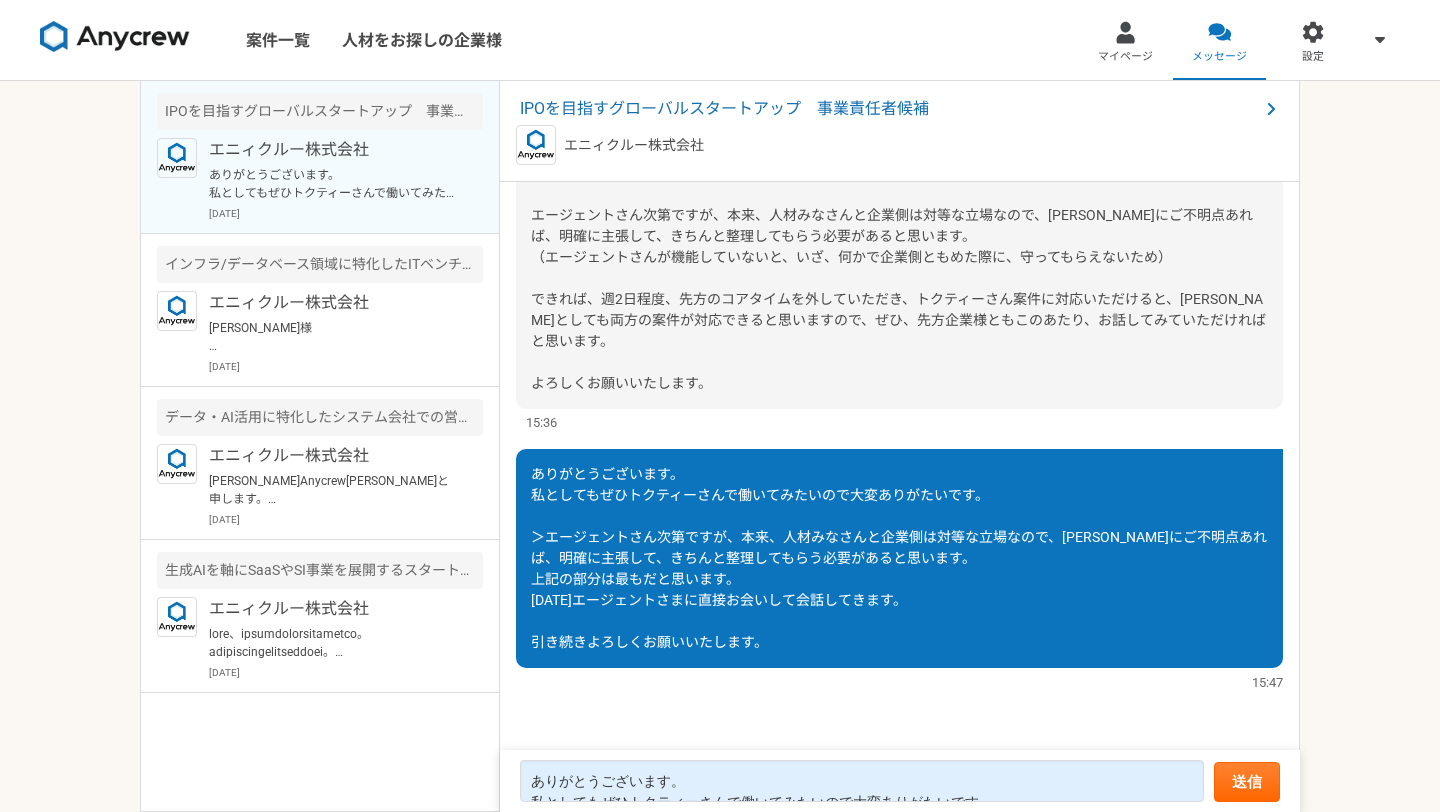 click on "ありがとうございます。
私としてもぜひトクティーさんで働いてみたいので大変ありがたいです。
＞エージェントさん次第ですが、本来、人材みなさんと企業側は対等な立場なので、[PERSON_NAME]にご不明点あれば、明確に主張して、きちんと整理してもらう必要があると思います。
上記の部分は最もだと思います。
[DATE]エージェントさまに直接お会いして会話してきます。
引き続きよろしくお願いいたします。" at bounding box center [899, 558] 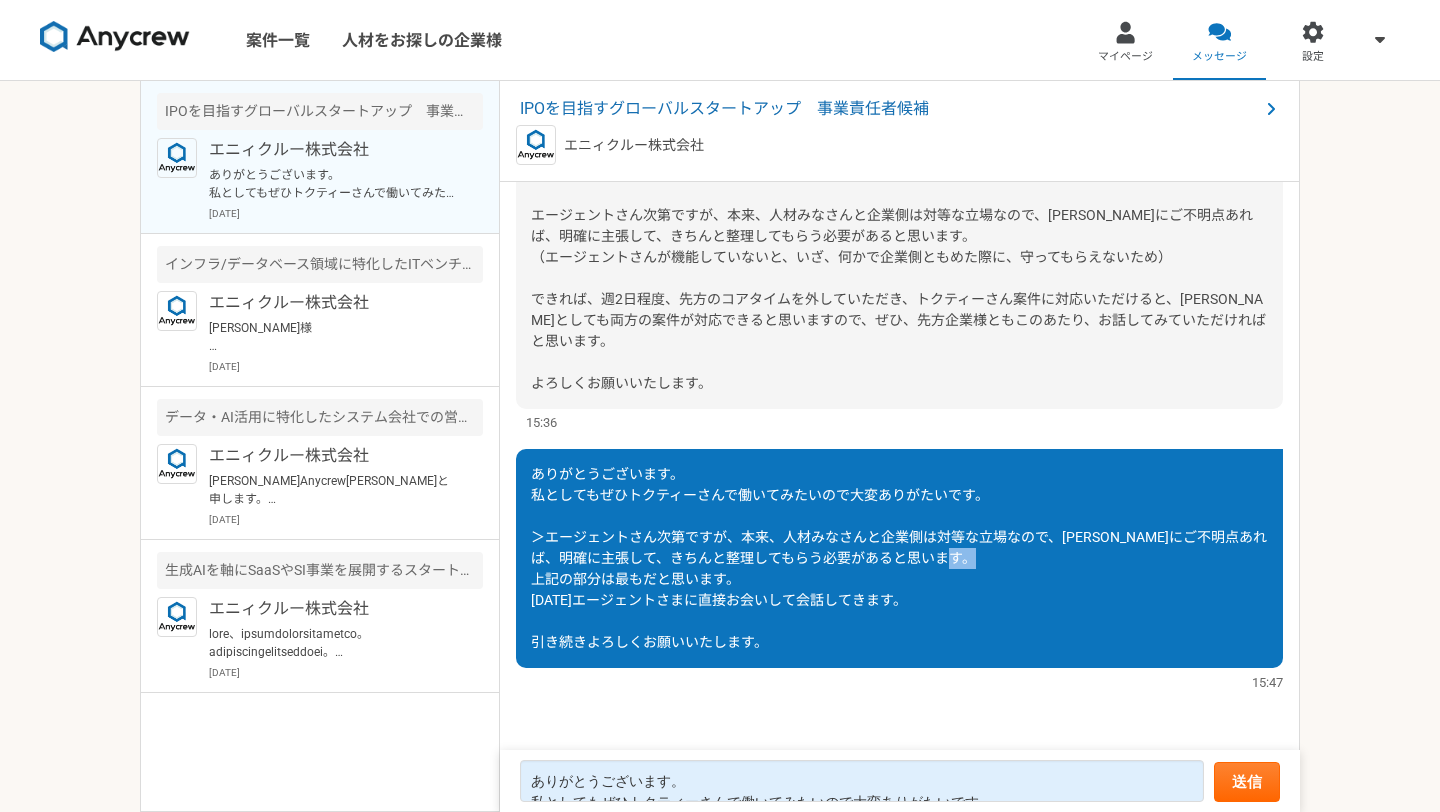 click on "ありがとうございます。
私としてもぜひトクティーさんで働いてみたいので大変ありがたいです。
＞エージェントさん次第ですが、本来、人材みなさんと企業側は対等な立場なので、[PERSON_NAME]にご不明点あれば、明確に主張して、きちんと整理してもらう必要があると思います。
上記の部分は最もだと思います。
[DATE]エージェントさまに直接お会いして会話してきます。
引き続きよろしくお願いいたします。" at bounding box center [899, 558] 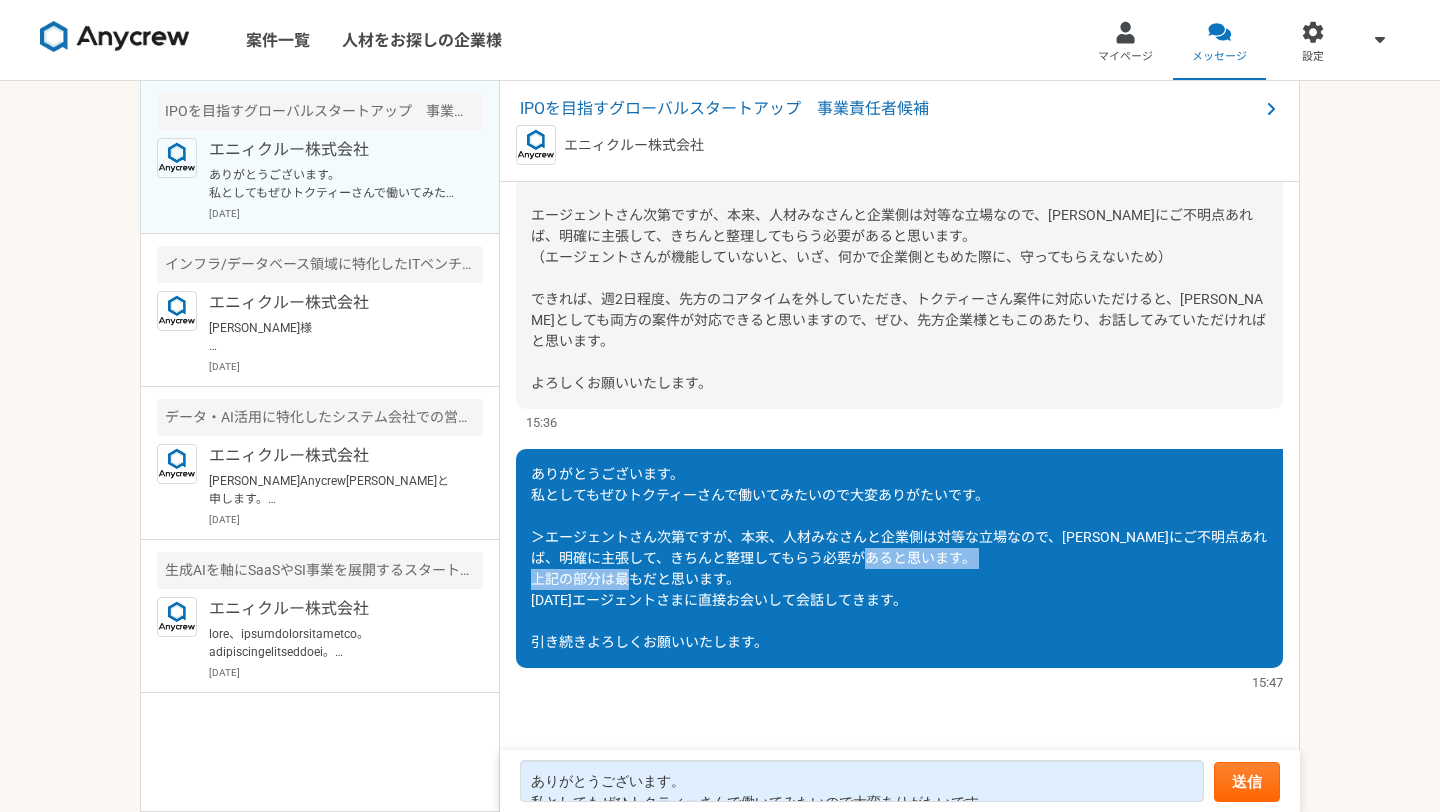 click on "ありがとうございます。
私としてもぜひトクティーさんで働いてみたいので大変ありがたいです。
＞エージェントさん次第ですが、本来、人材みなさんと企業側は対等な立場なので、[PERSON_NAME]にご不明点あれば、明確に主張して、きちんと整理してもらう必要があると思います。
上記の部分は最もだと思います。
[DATE]エージェントさまに直接お会いして会話してきます。
引き続きよろしくお願いいたします。" at bounding box center [899, 558] 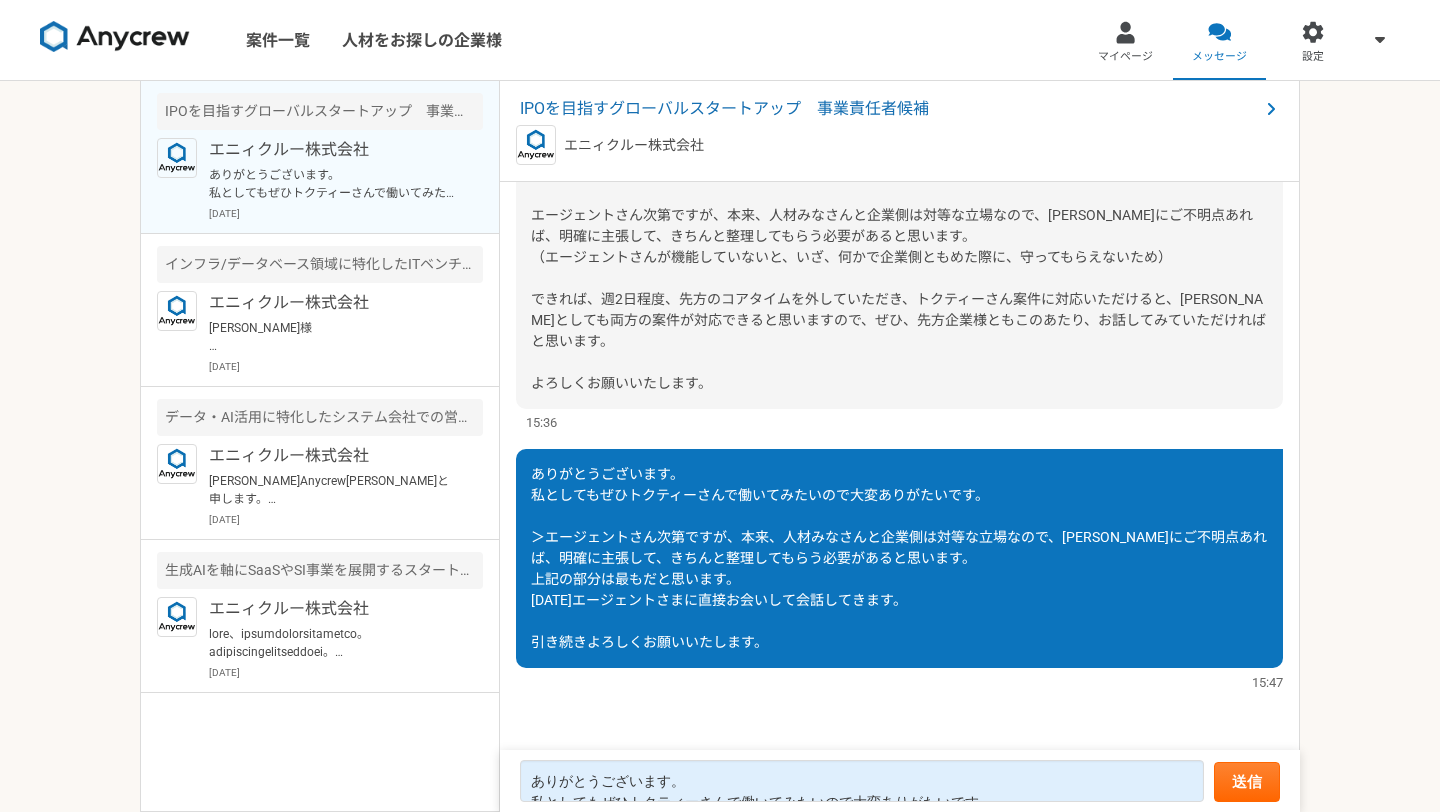 click on "ありがとうございます。
私としてもぜひトクティーさんで働いてみたいので大変ありがたいです。
＞エージェントさん次第ですが、本来、人材みなさんと企業側は対等な立場なので、[PERSON_NAME]にご不明点あれば、明確に主張して、きちんと整理してもらう必要があると思います。
上記の部分は最もだと思います。
[DATE]エージェントさまに直接お会いして会話してきます。
引き続きよろしくお願いいたします。" at bounding box center (899, 558) 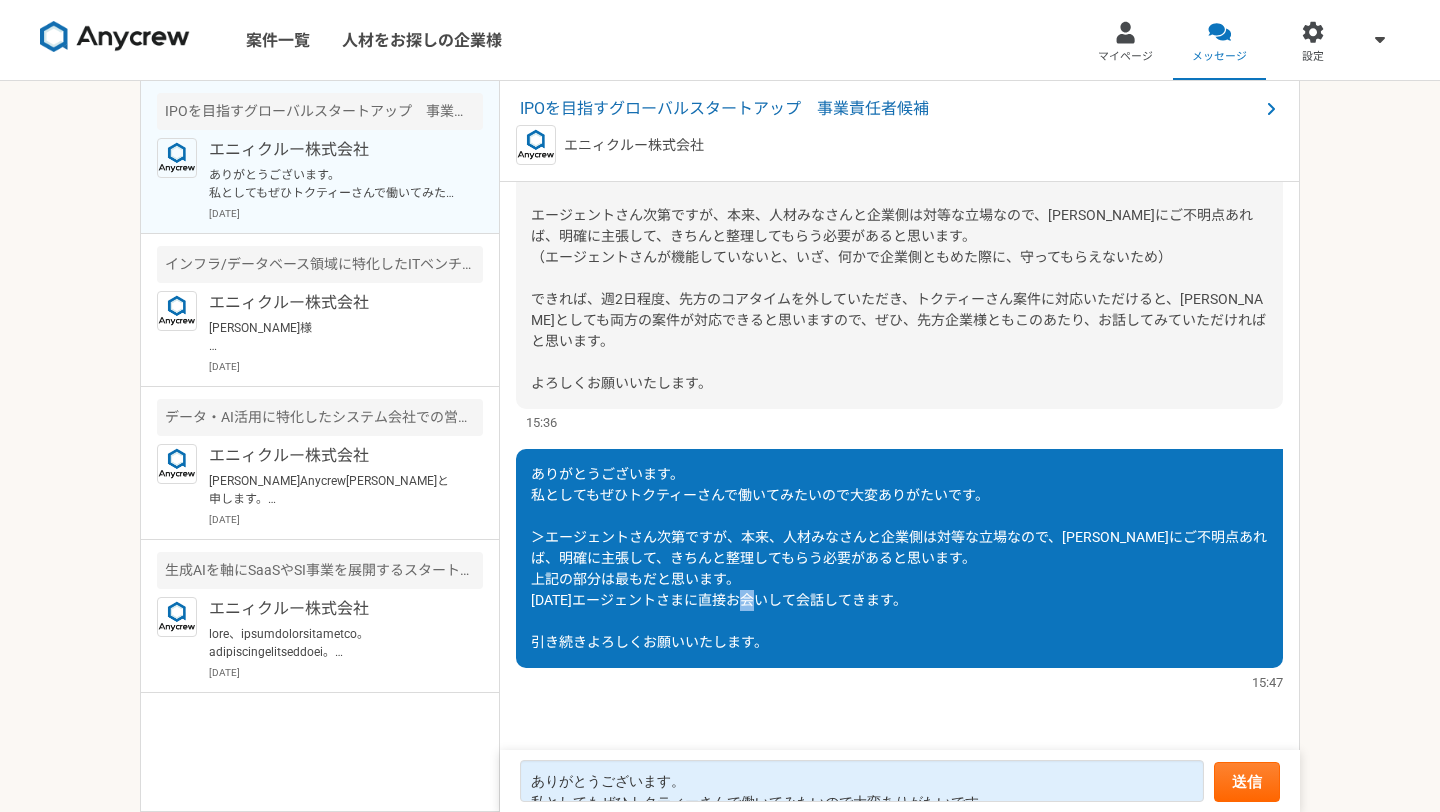 click on "ありがとうございます。
私としてもぜひトクティーさんで働いてみたいので大変ありがたいです。
＞エージェントさん次第ですが、本来、人材みなさんと企業側は対等な立場なので、[PERSON_NAME]にご不明点あれば、明確に主張して、きちんと整理してもらう必要があると思います。
上記の部分は最もだと思います。
[DATE]エージェントさまに直接お会いして会話してきます。
引き続きよろしくお願いいたします。" at bounding box center (899, 558) 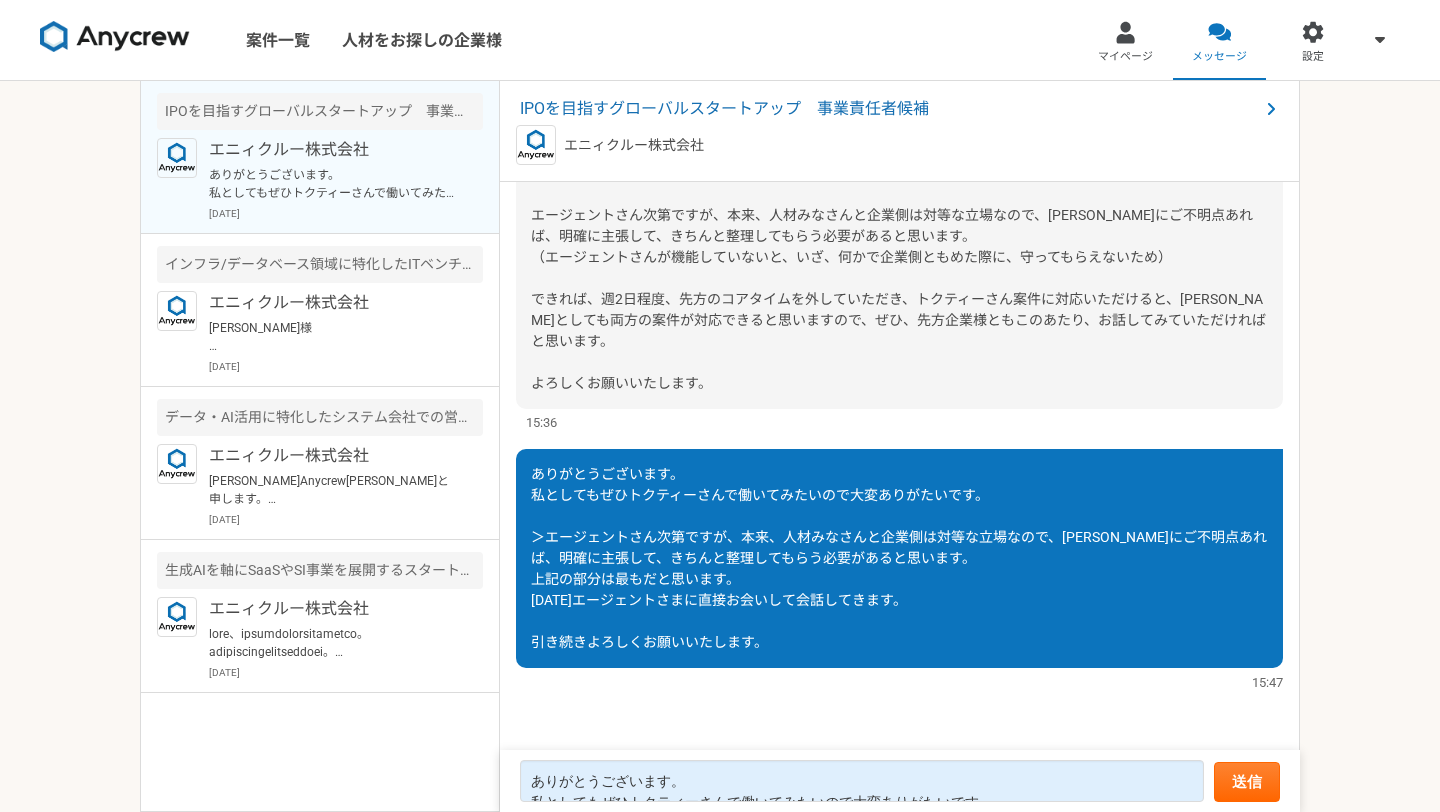 click on "ありがとうございます。
私としてもぜひトクティーさんで働いてみたいので大変ありがたいです。
＞エージェントさん次第ですが、本来、人材みなさんと企業側は対等な立場なので、[PERSON_NAME]にご不明点あれば、明確に主張して、きちんと整理してもらう必要があると思います。
上記の部分は最もだと思います。
[DATE]エージェントさまに直接お会いして会話してきます。
引き続きよろしくお願いいたします。" at bounding box center (899, 558) 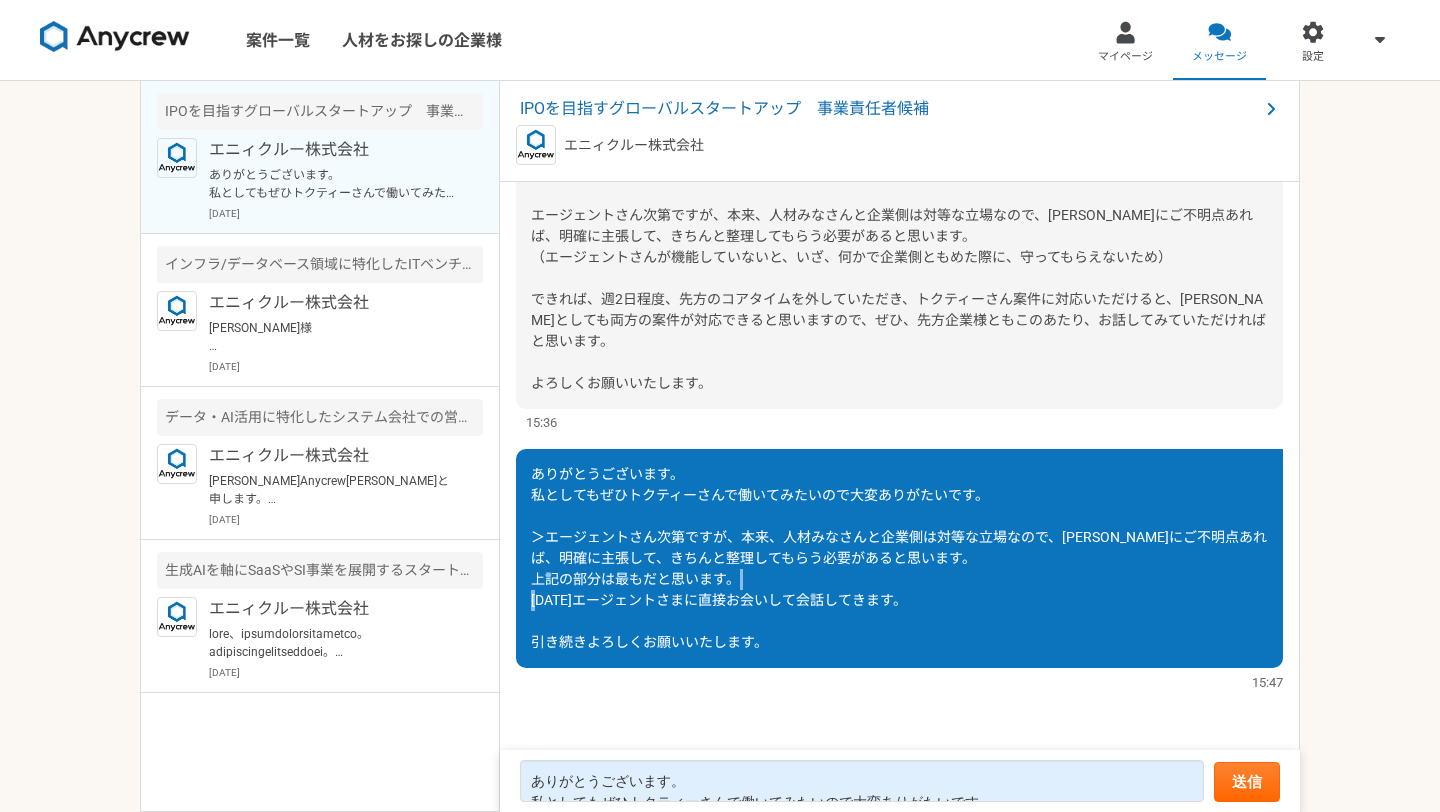 click on "ありがとうございます。
私としてもぜひトクティーさんで働いてみたいので大変ありがたいです。
＞エージェントさん次第ですが、本来、人材みなさんと企業側は対等な立場なので、[PERSON_NAME]にご不明点あれば、明確に主張して、きちんと整理してもらう必要があると思います。
上記の部分は最もだと思います。
[DATE]エージェントさまに直接お会いして会話してきます。
引き続きよろしくお願いいたします。" at bounding box center [899, 558] 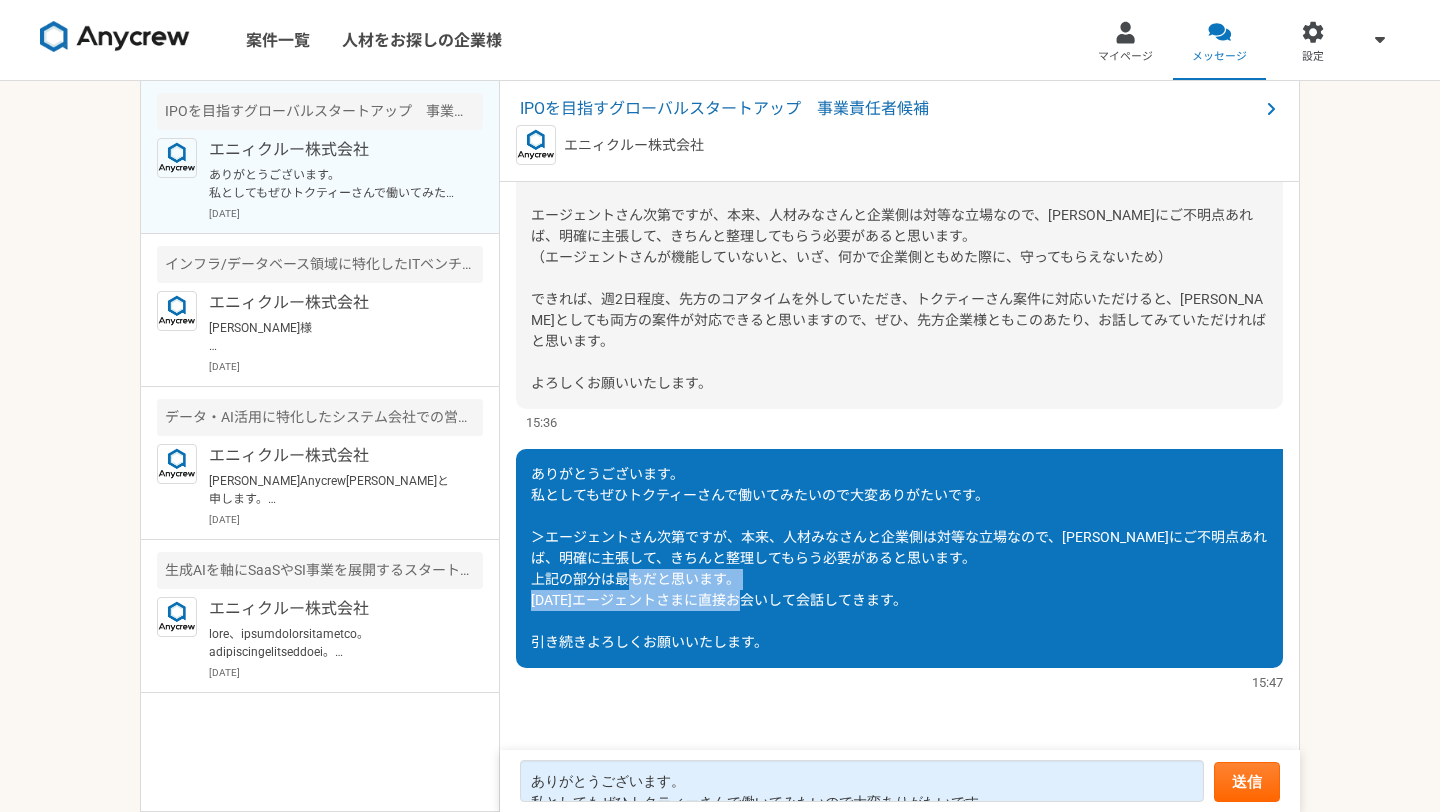 click on "ありがとうございます。
私としてもぜひトクティーさんで働いてみたいので大変ありがたいです。
＞エージェントさん次第ですが、本来、人材みなさんと企業側は対等な立場なので、[PERSON_NAME]にご不明点あれば、明確に主張して、きちんと整理してもらう必要があると思います。
上記の部分は最もだと思います。
[DATE]エージェントさまに直接お会いして会話してきます。
引き続きよろしくお願いいたします。" at bounding box center (899, 558) 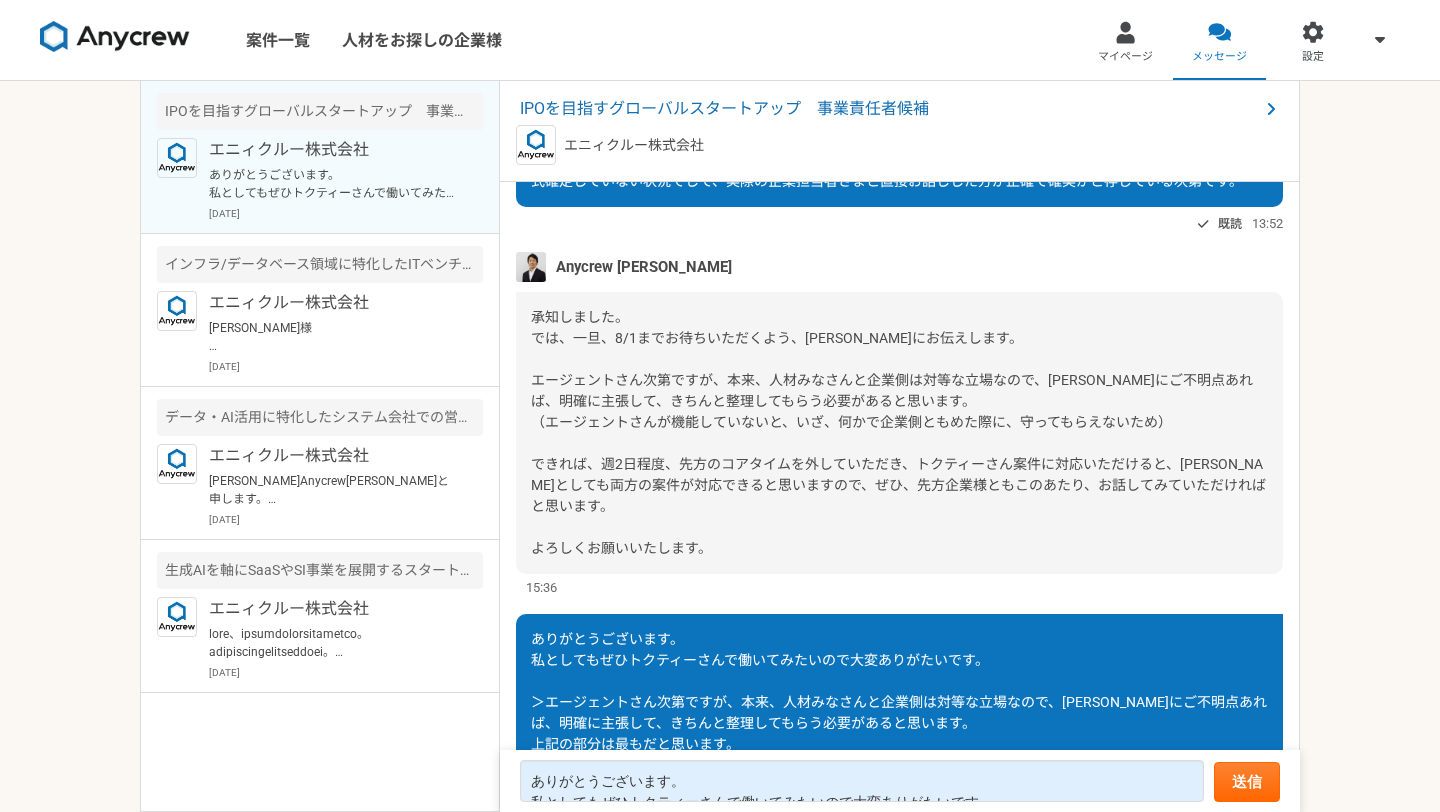 scroll, scrollTop: 2012, scrollLeft: 0, axis: vertical 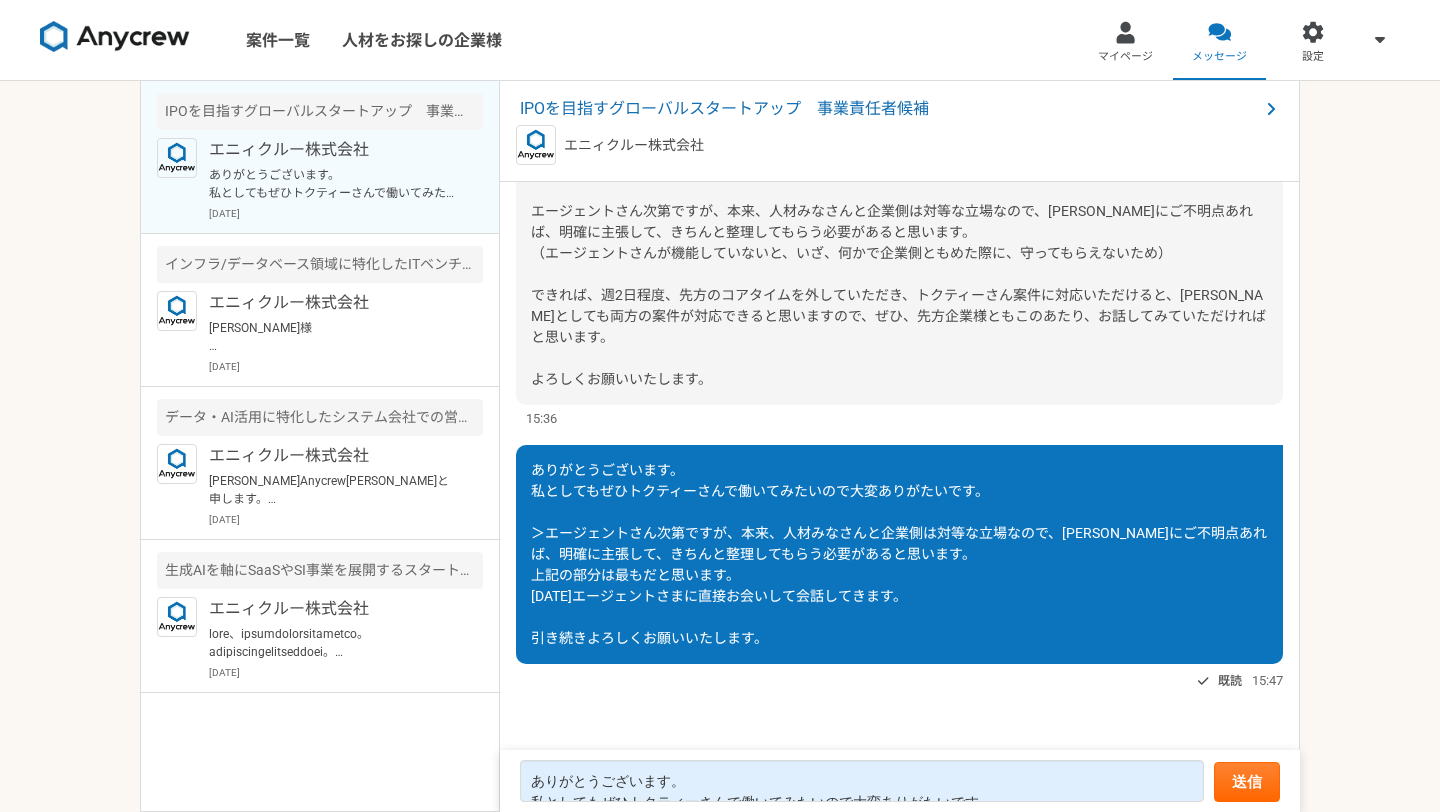 click on "ありがとうございます。
私としてもぜひトクティーさんで働いてみたいので大変ありがたいです。
＞エージェントさん次第ですが、本来、人材みなさんと企業側は対等な立場なので、[PERSON_NAME]にご不明点あれば、明確に主張して、きちんと整理してもらう必要があると思います。
上記の部分は最もだと思います。
[DATE]エージェントさまに直接お会いして会話してきます。
引き続きよろしくお願いいたします。" at bounding box center [899, 554] 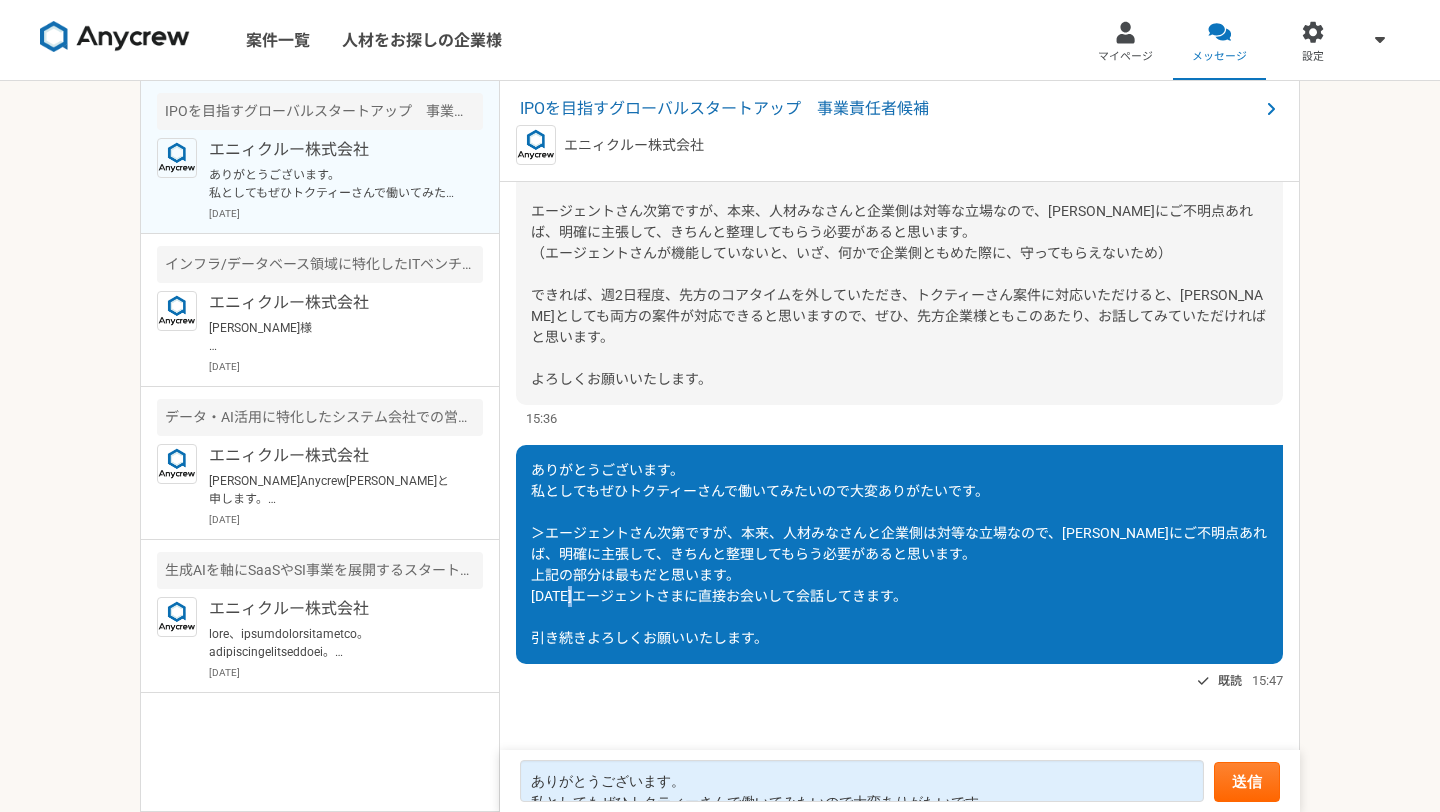 click on "ありがとうございます。
私としてもぜひトクティーさんで働いてみたいので大変ありがたいです。
＞エージェントさん次第ですが、本来、人材みなさんと企業側は対等な立場なので、[PERSON_NAME]にご不明点あれば、明確に主張して、きちんと整理してもらう必要があると思います。
上記の部分は最もだと思います。
[DATE]エージェントさまに直接お会いして会話してきます。
引き続きよろしくお願いいたします。" at bounding box center (899, 554) 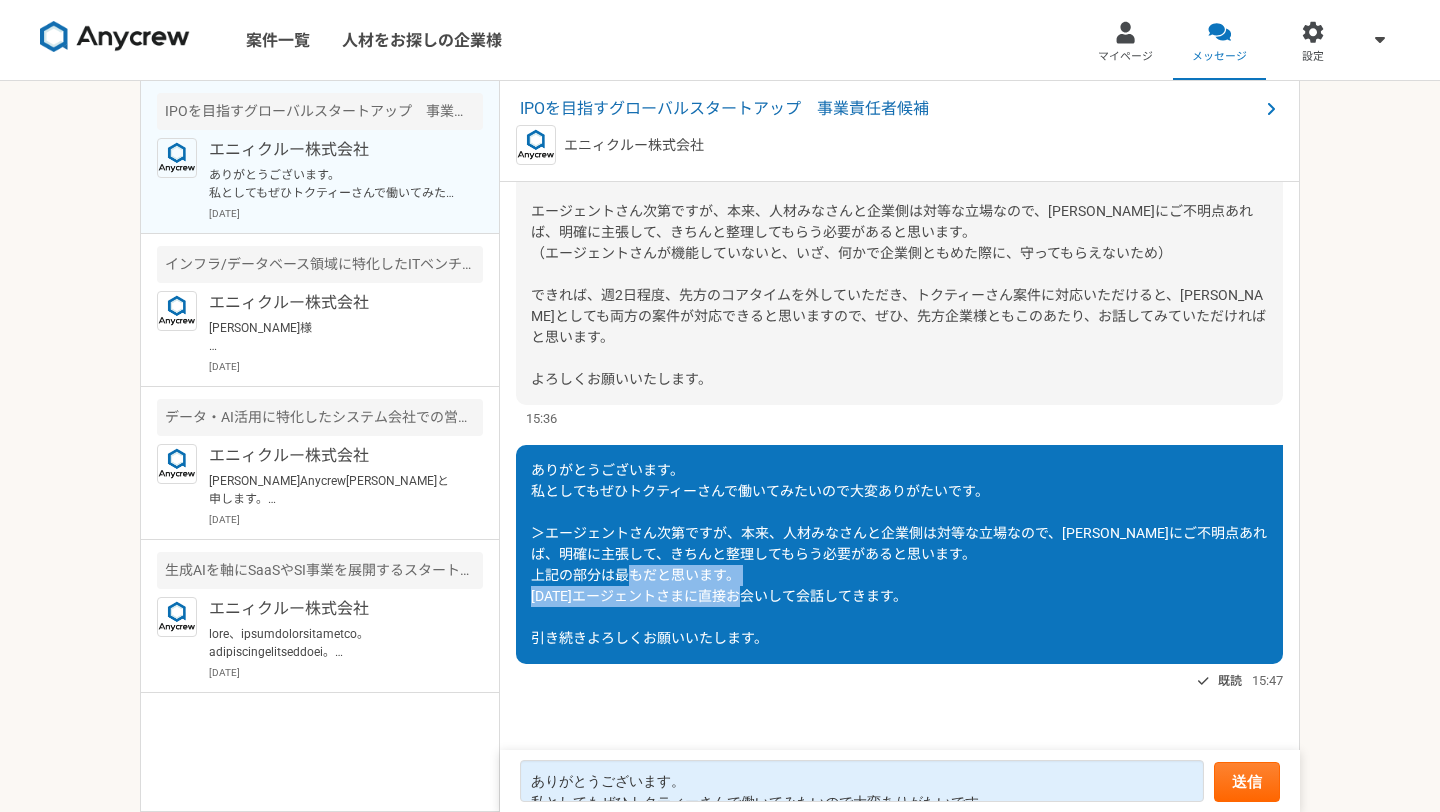 click on "ありがとうございます。
私としてもぜひトクティーさんで働いてみたいので大変ありがたいです。
＞エージェントさん次第ですが、本来、人材みなさんと企業側は対等な立場なので、[PERSON_NAME]にご不明点あれば、明確に主張して、きちんと整理してもらう必要があると思います。
上記の部分は最もだと思います。
[DATE]エージェントさまに直接お会いして会話してきます。
引き続きよろしくお願いいたします。" at bounding box center (899, 554) 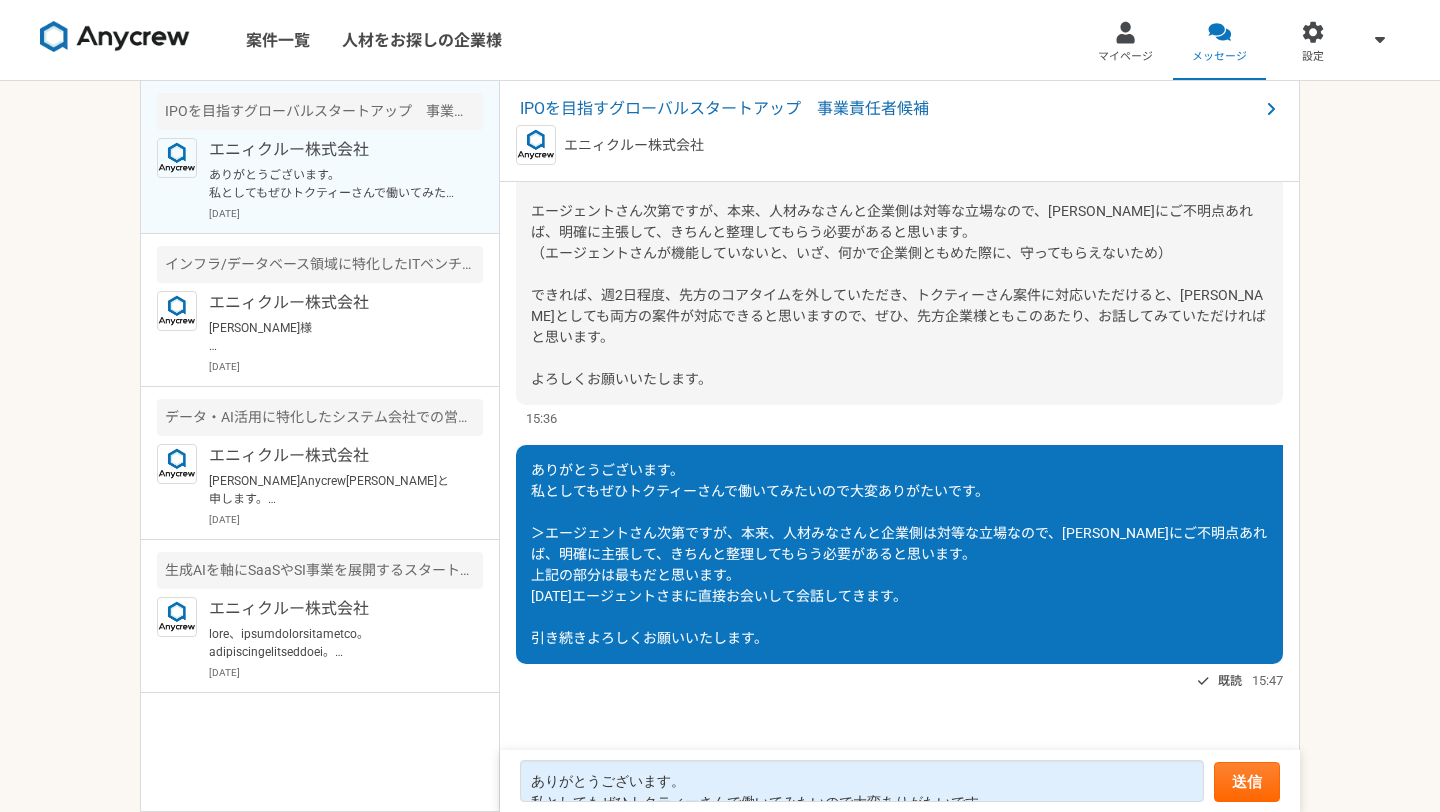 click on "ありがとうございます。
私としてもぜひトクティーさんで働いてみたいので大変ありがたいです。
＞エージェントさん次第ですが、本来、人材みなさんと企業側は対等な立場なので、[PERSON_NAME]にご不明点あれば、明確に主張して、きちんと整理してもらう必要があると思います。
上記の部分は最もだと思います。
[DATE]エージェントさまに直接お会いして会話してきます。
引き続きよろしくお願いいたします。" at bounding box center (899, 554) 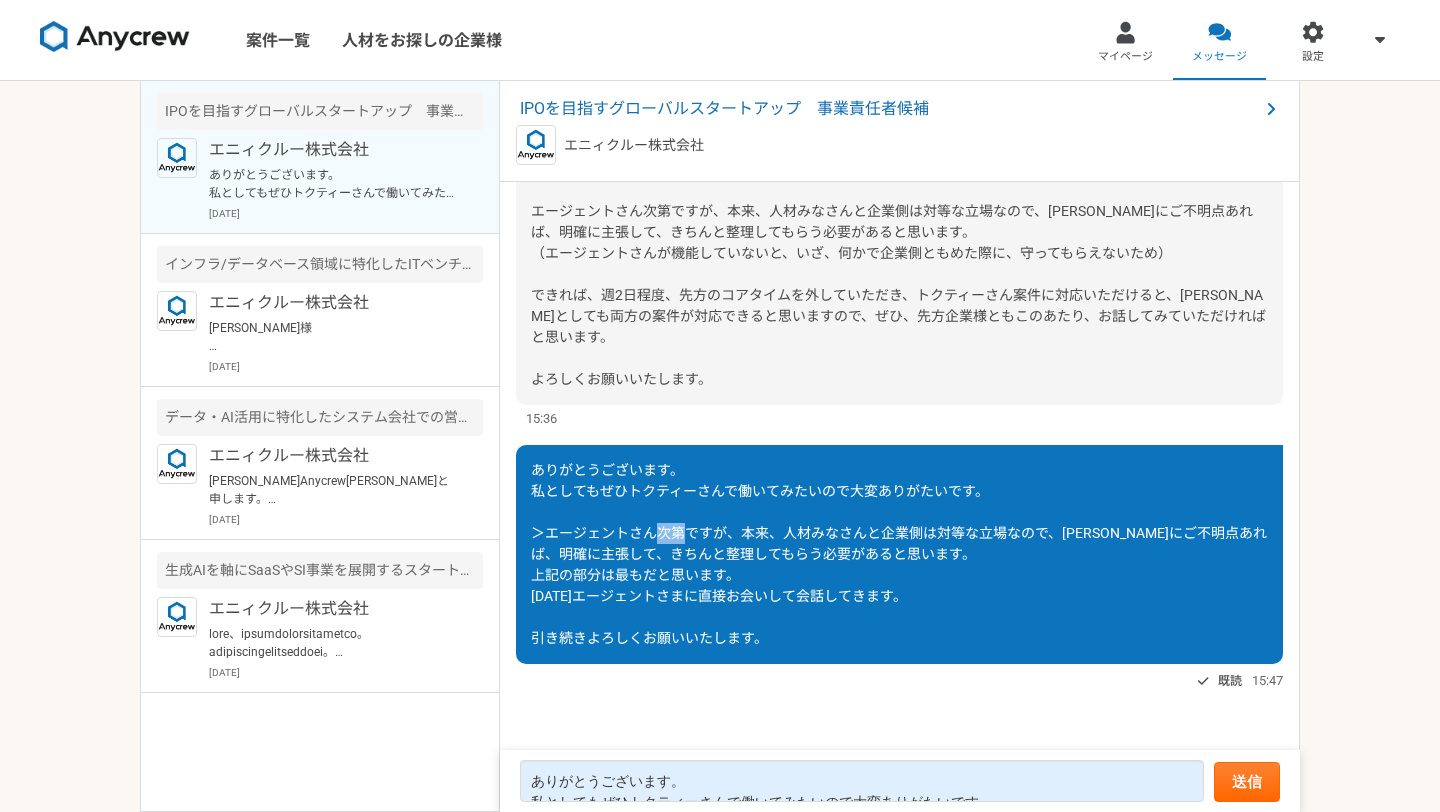 click on "ありがとうございます。
私としてもぜひトクティーさんで働いてみたいので大変ありがたいです。
＞エージェントさん次第ですが、本来、人材みなさんと企業側は対等な立場なので、[PERSON_NAME]にご不明点あれば、明確に主張して、きちんと整理してもらう必要があると思います。
上記の部分は最もだと思います。
[DATE]エージェントさまに直接お会いして会話してきます。
引き続きよろしくお願いいたします。" at bounding box center (899, 554) 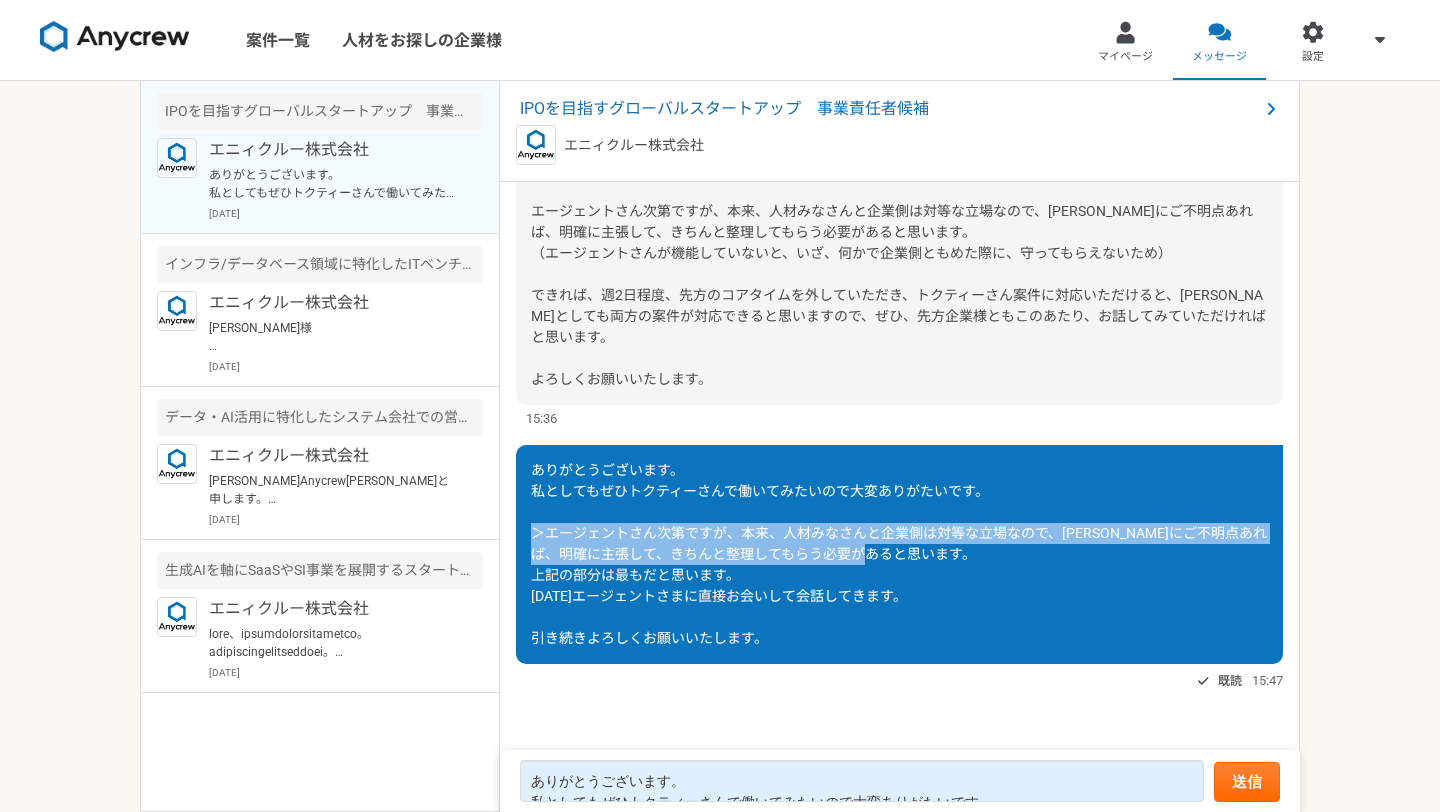 click on "ありがとうございます。
私としてもぜひトクティーさんで働いてみたいので大変ありがたいです。
＞エージェントさん次第ですが、本来、人材みなさんと企業側は対等な立場なので、[PERSON_NAME]にご不明点あれば、明確に主張して、きちんと整理してもらう必要があると思います。
上記の部分は最もだと思います。
[DATE]エージェントさまに直接お会いして会話してきます。
引き続きよろしくお願いいたします。" at bounding box center [899, 554] 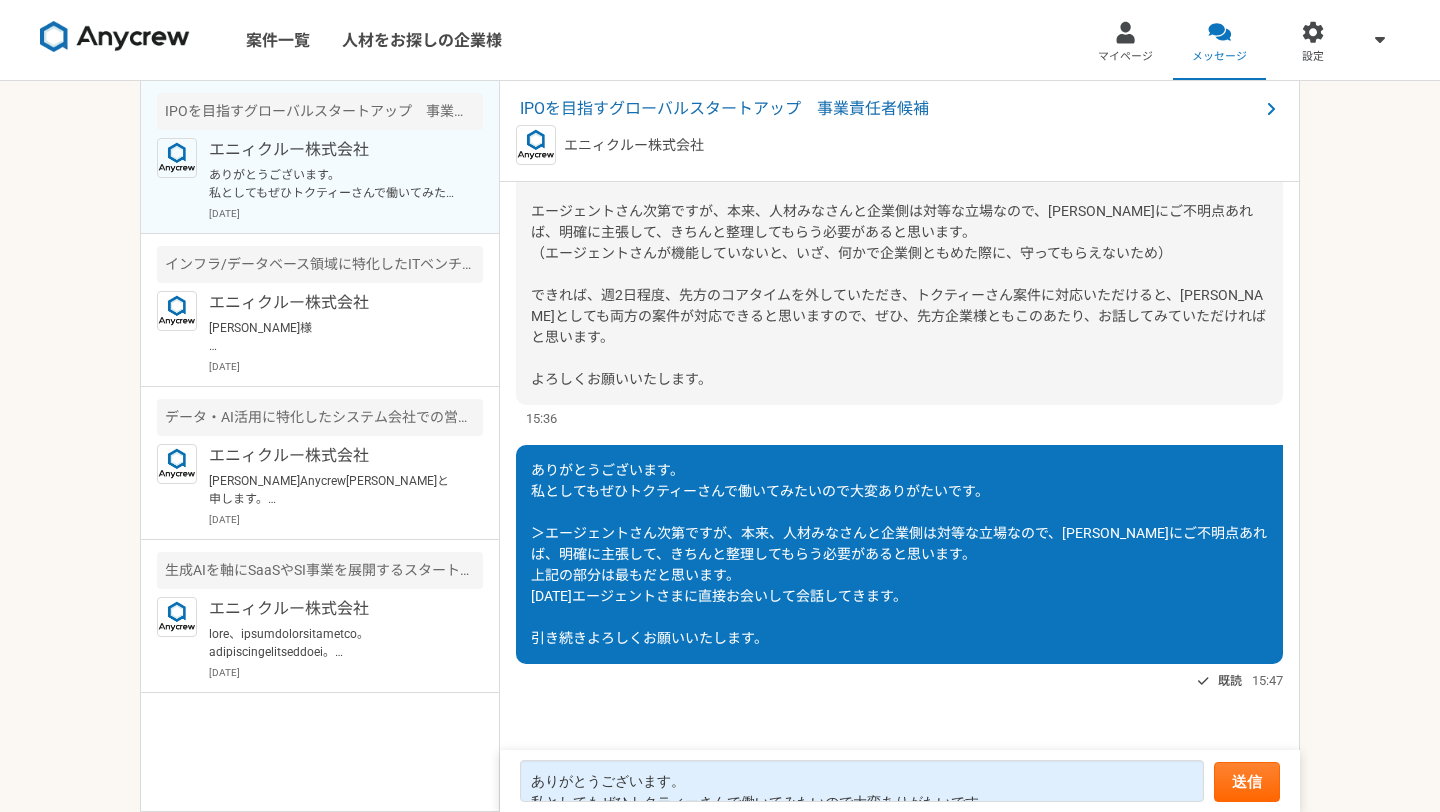 click on "ありがとうございます。
私としてもぜひトクティーさんで働いてみたいので大変ありがたいです。
＞エージェントさん次第ですが、本来、人材みなさんと企業側は対等な立場なので、[PERSON_NAME]にご不明点あれば、明確に主張して、きちんと整理してもらう必要があると思います。
上記の部分は最もだと思います。
[DATE]エージェントさまに直接お会いして会話してきます。
引き続きよろしくお願いいたします。" at bounding box center (899, 554) 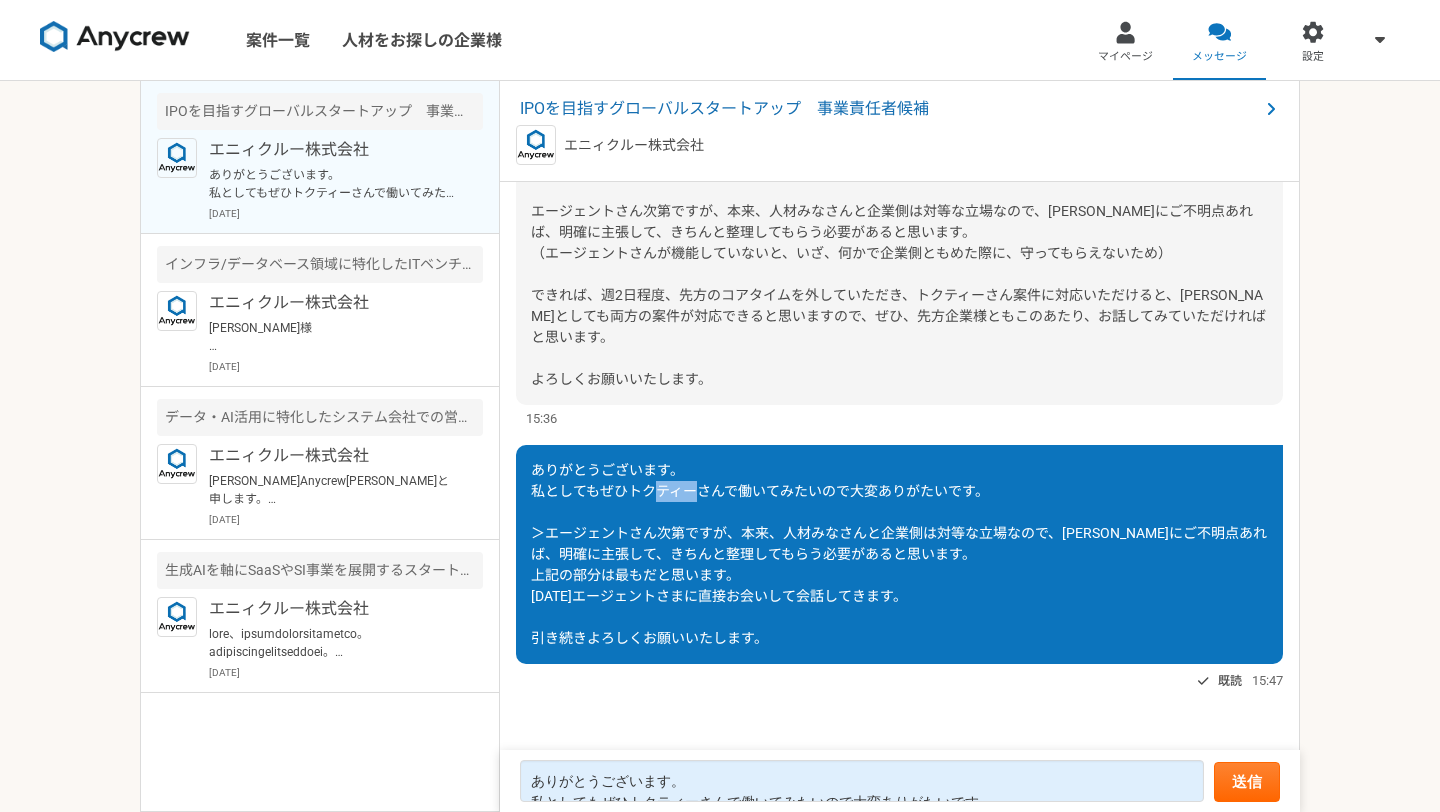click on "ありがとうございます。
私としてもぜひトクティーさんで働いてみたいので大変ありがたいです。
＞エージェントさん次第ですが、本来、人材みなさんと企業側は対等な立場なので、[PERSON_NAME]にご不明点あれば、明確に主張して、きちんと整理してもらう必要があると思います。
上記の部分は最もだと思います。
[DATE]エージェントさまに直接お会いして会話してきます。
引き続きよろしくお願いいたします。" at bounding box center [899, 554] 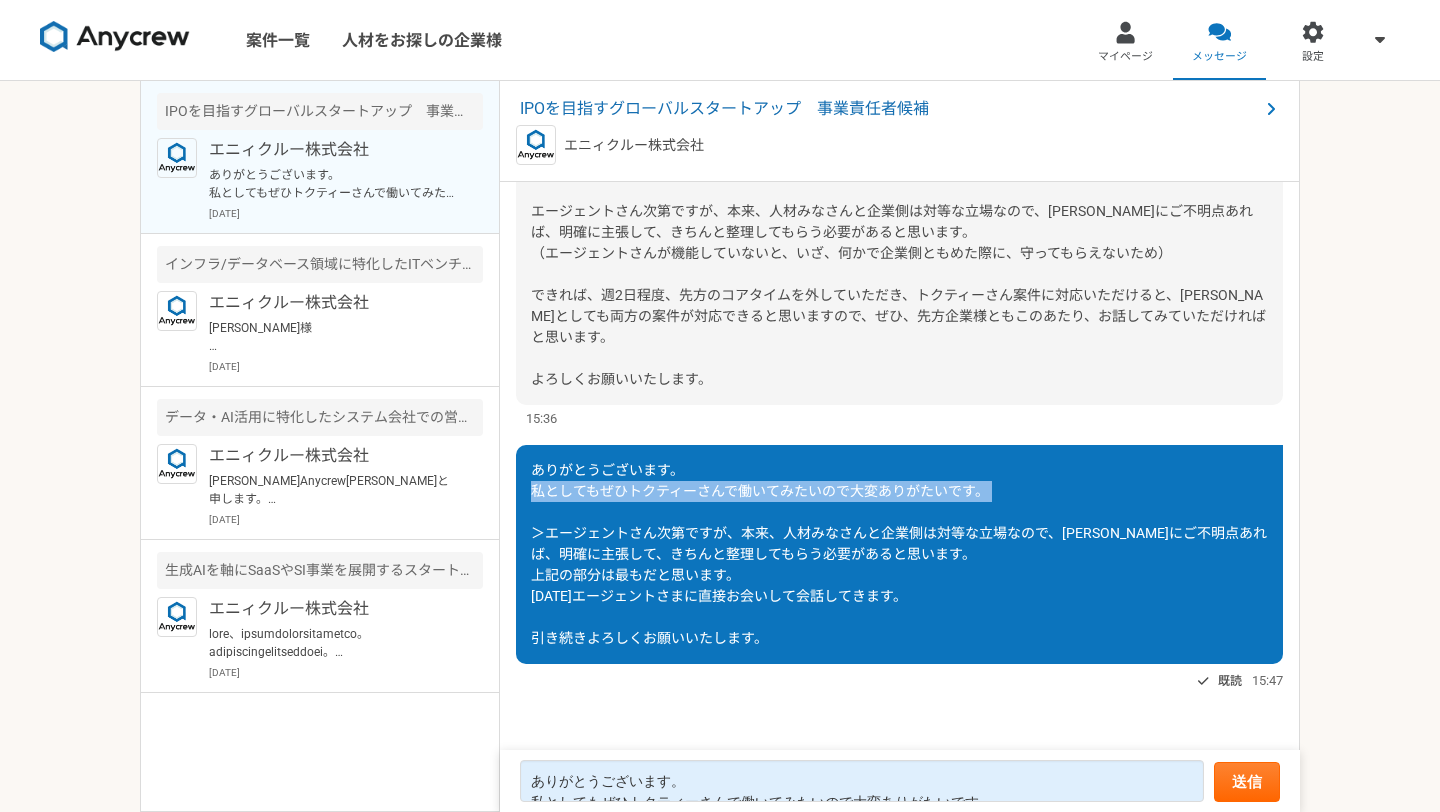 click on "ありがとうございます。
私としてもぜひトクティーさんで働いてみたいので大変ありがたいです。
＞エージェントさん次第ですが、本来、人材みなさんと企業側は対等な立場なので、[PERSON_NAME]にご不明点あれば、明確に主張して、きちんと整理してもらう必要があると思います。
上記の部分は最もだと思います。
[DATE]エージェントさまに直接お会いして会話してきます。
引き続きよろしくお願いいたします。" at bounding box center (899, 554) 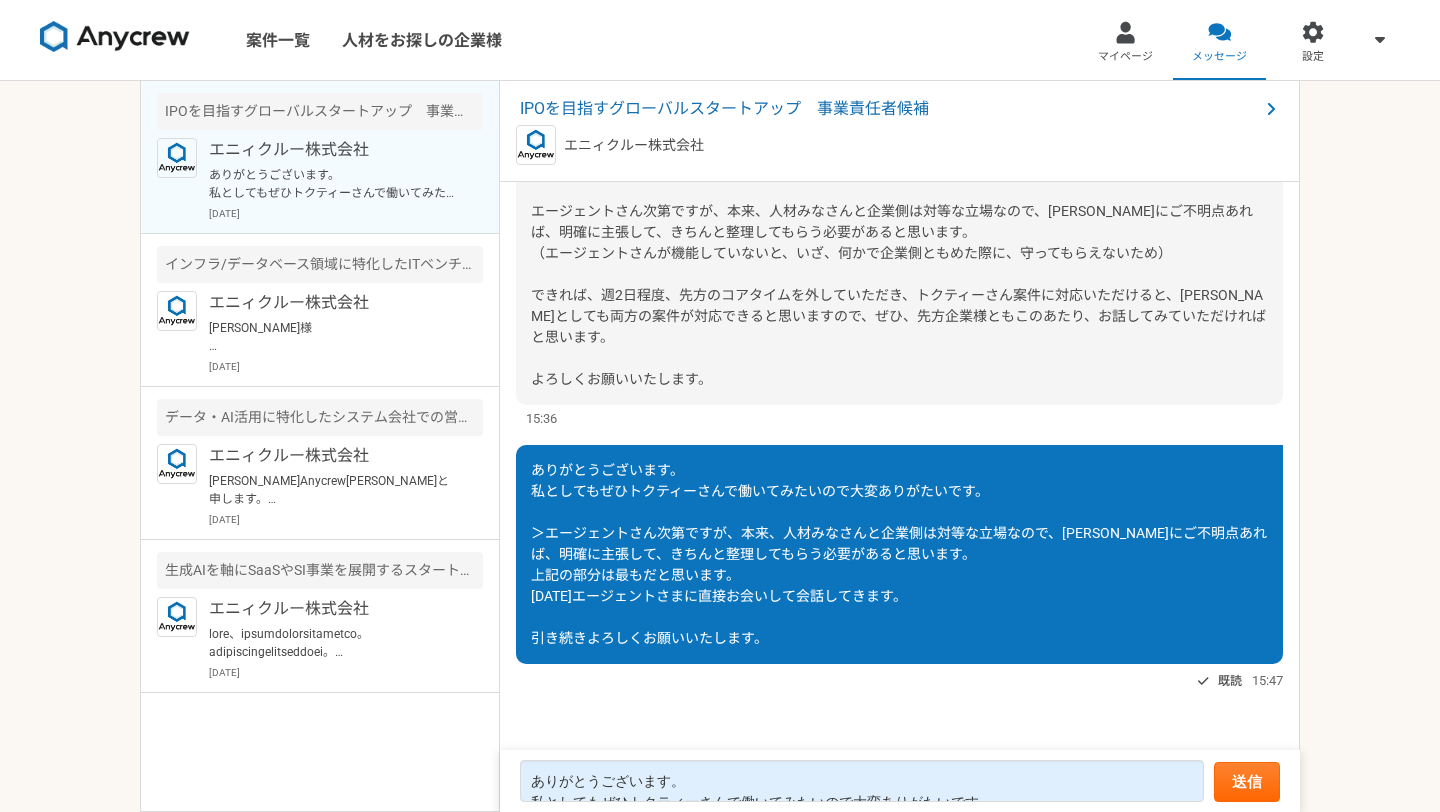 click on "ありがとうございます。
私としてもぜひトクティーさんで働いてみたいので大変ありがたいです。
＞エージェントさん次第ですが、本来、人材みなさんと企業側は対等な立場なので、[PERSON_NAME]にご不明点あれば、明確に主張して、きちんと整理してもらう必要があると思います。
上記の部分は最もだと思います。
[DATE]エージェントさまに直接お会いして会話してきます。
引き続きよろしくお願いいたします。" at bounding box center [899, 554] 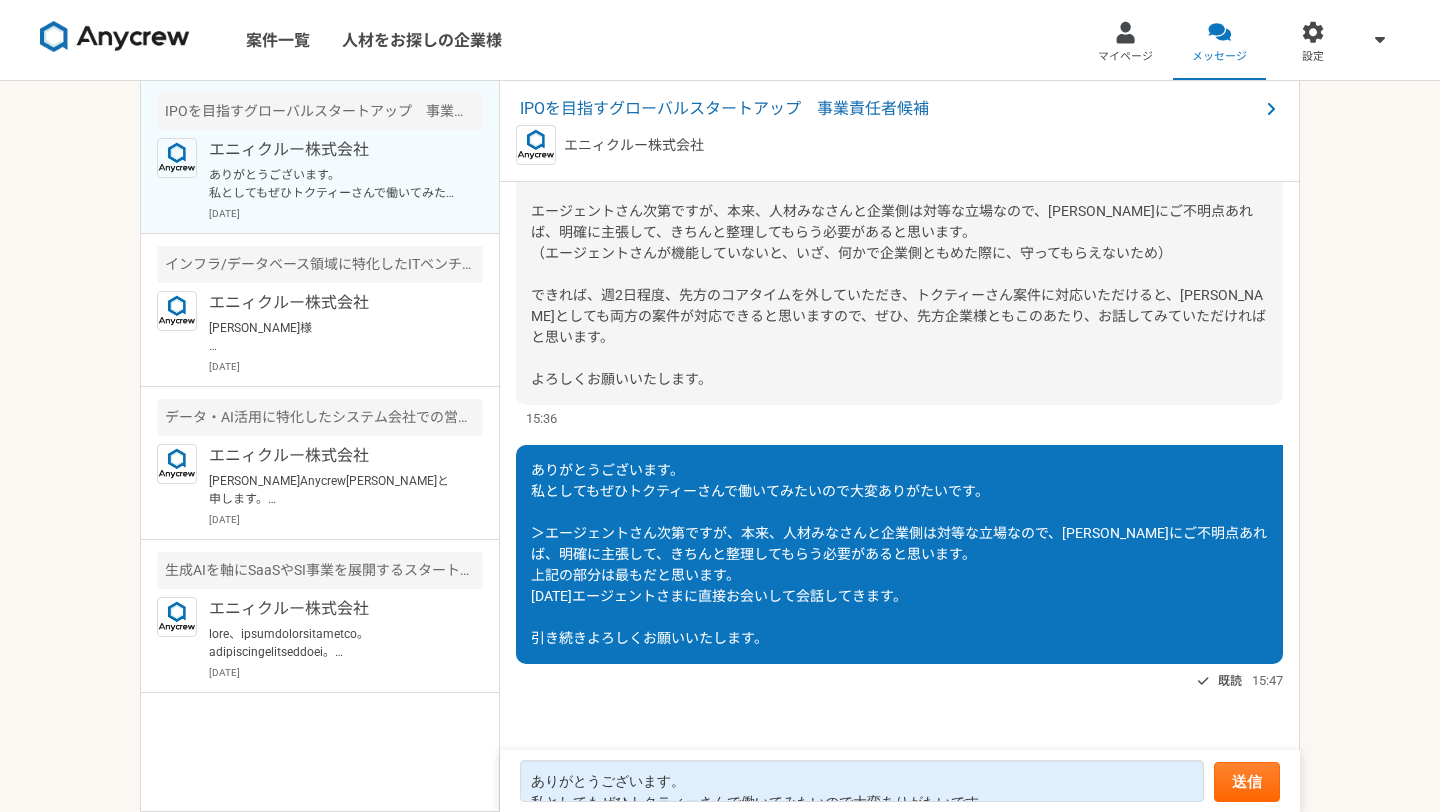 click on "ありがとうございます。
私としてもぜひトクティーさんで働いてみたいので大変ありがたいです。
＞エージェントさん次第ですが、本来、人材みなさんと企業側は対等な立場なので、[PERSON_NAME]にご不明点あれば、明確に主張して、きちんと整理してもらう必要があると思います。
上記の部分は最もだと思います。
[DATE]エージェントさまに直接お会いして会話してきます。
引き続きよろしくお願いいたします。" at bounding box center (899, 554) 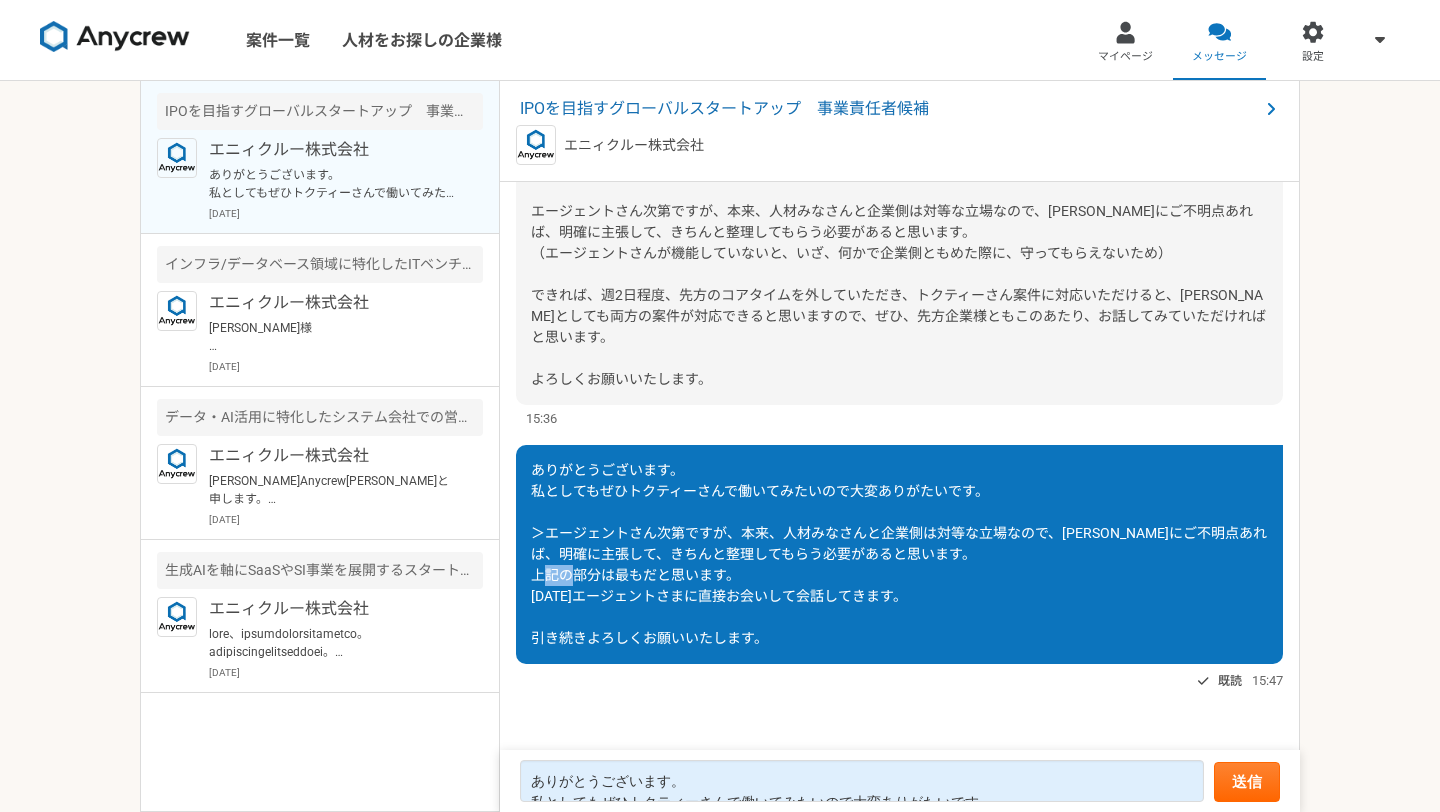 click on "ありがとうございます。
私としてもぜひトクティーさんで働いてみたいので大変ありがたいです。
＞エージェントさん次第ですが、本来、人材みなさんと企業側は対等な立場なので、[PERSON_NAME]にご不明点あれば、明確に主張して、きちんと整理してもらう必要があると思います。
上記の部分は最もだと思います。
[DATE]エージェントさまに直接お会いして会話してきます。
引き続きよろしくお願いいたします。" at bounding box center (899, 554) 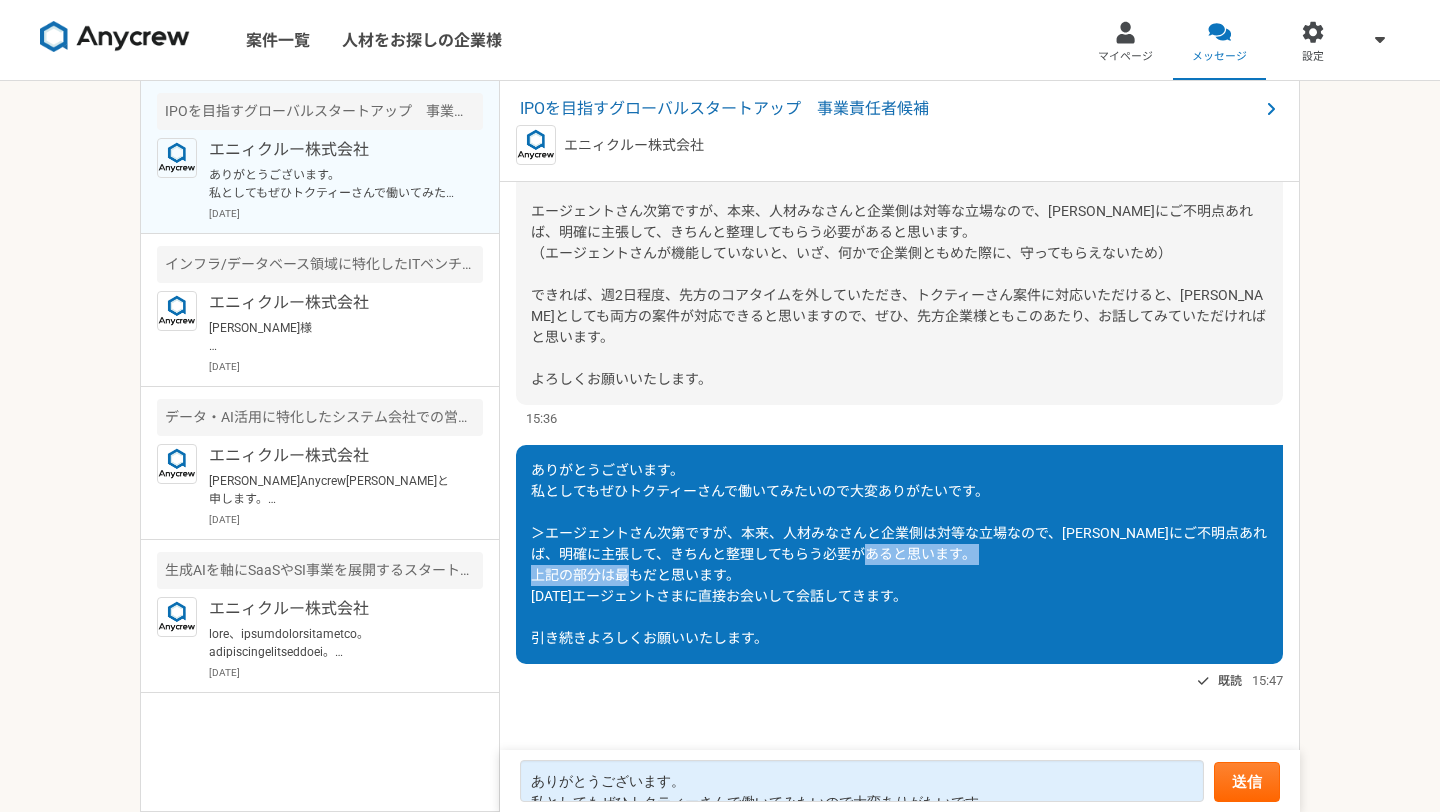 click on "ありがとうございます。
私としてもぜひトクティーさんで働いてみたいので大変ありがたいです。
＞エージェントさん次第ですが、本来、人材みなさんと企業側は対等な立場なので、[PERSON_NAME]にご不明点あれば、明確に主張して、きちんと整理してもらう必要があると思います。
上記の部分は最もだと思います。
[DATE]エージェントさまに直接お会いして会話してきます。
引き続きよろしくお願いいたします。" at bounding box center [899, 554] 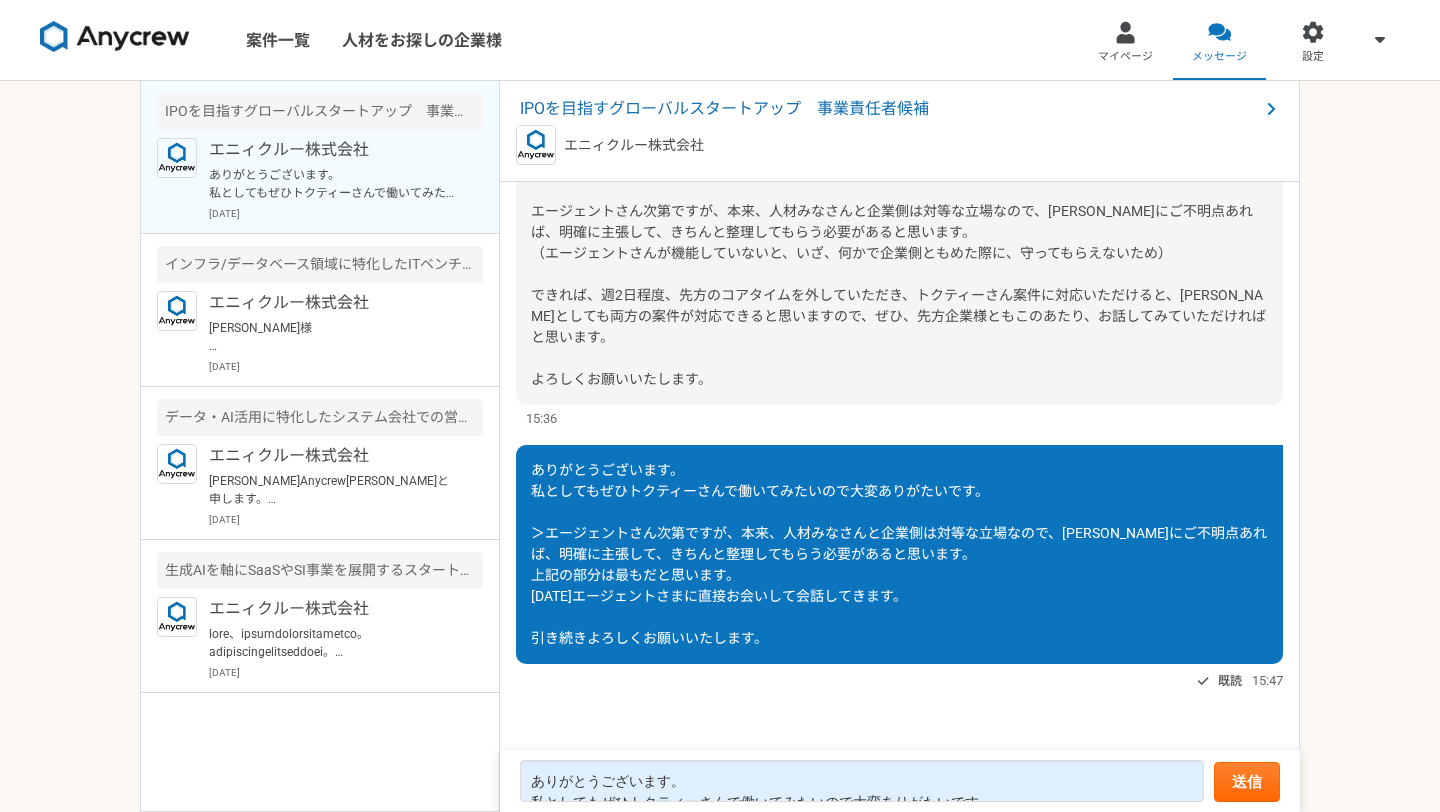 click on "ありがとうございます。
私としてもぜひトクティーさんで働いてみたいので大変ありがたいです。
＞エージェントさん次第ですが、本来、人材みなさんと企業側は対等な立場なので、[PERSON_NAME]にご不明点あれば、明確に主張して、きちんと整理してもらう必要があると思います。
上記の部分は最もだと思います。
[DATE]エージェントさまに直接お会いして会話してきます。
引き続きよろしくお願いいたします。" at bounding box center (899, 554) 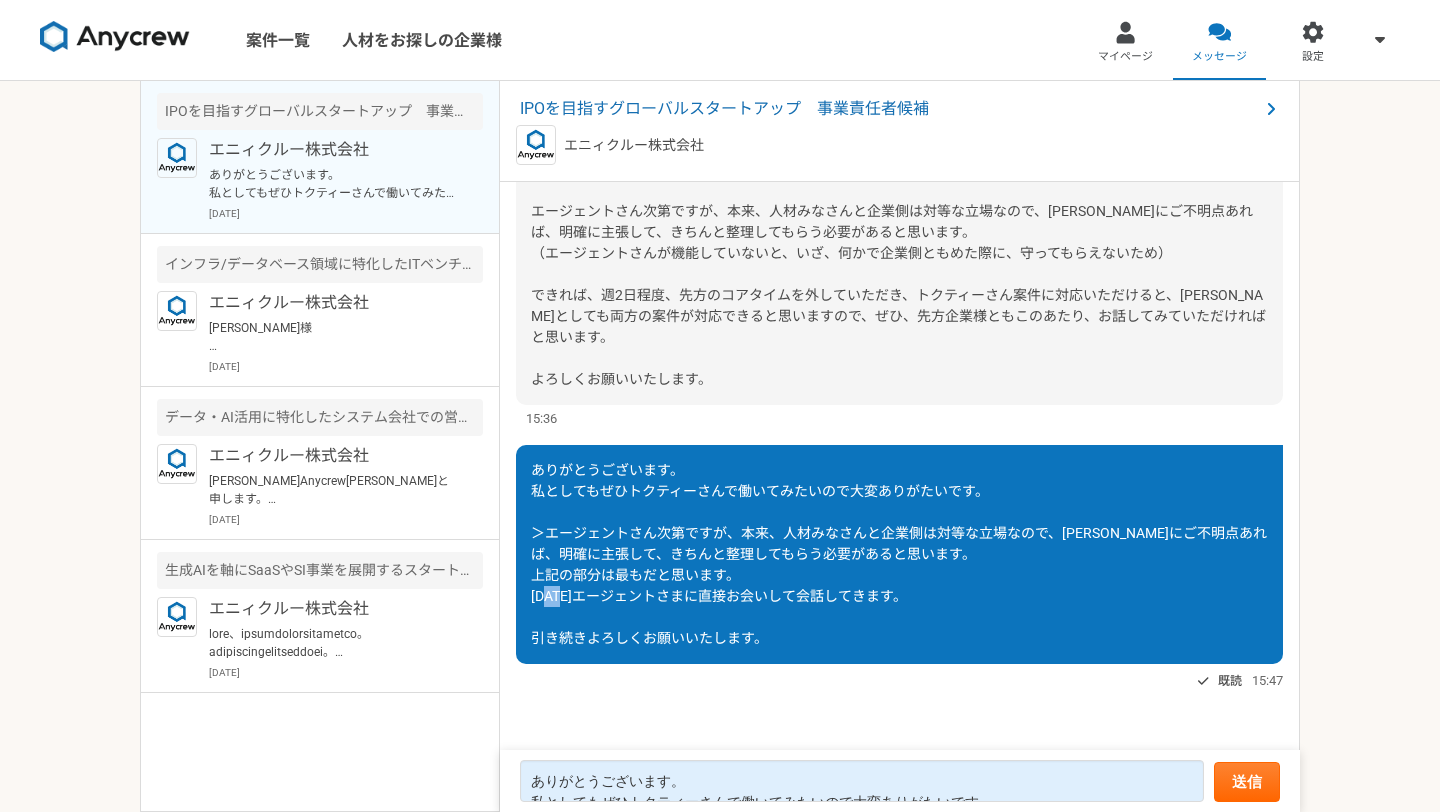 click on "ありがとうございます。
私としてもぜひトクティーさんで働いてみたいので大変ありがたいです。
＞エージェントさん次第ですが、本来、人材みなさんと企業側は対等な立場なので、[PERSON_NAME]にご不明点あれば、明確に主張して、きちんと整理してもらう必要があると思います。
上記の部分は最もだと思います。
[DATE]エージェントさまに直接お会いして会話してきます。
引き続きよろしくお願いいたします。" at bounding box center (899, 554) 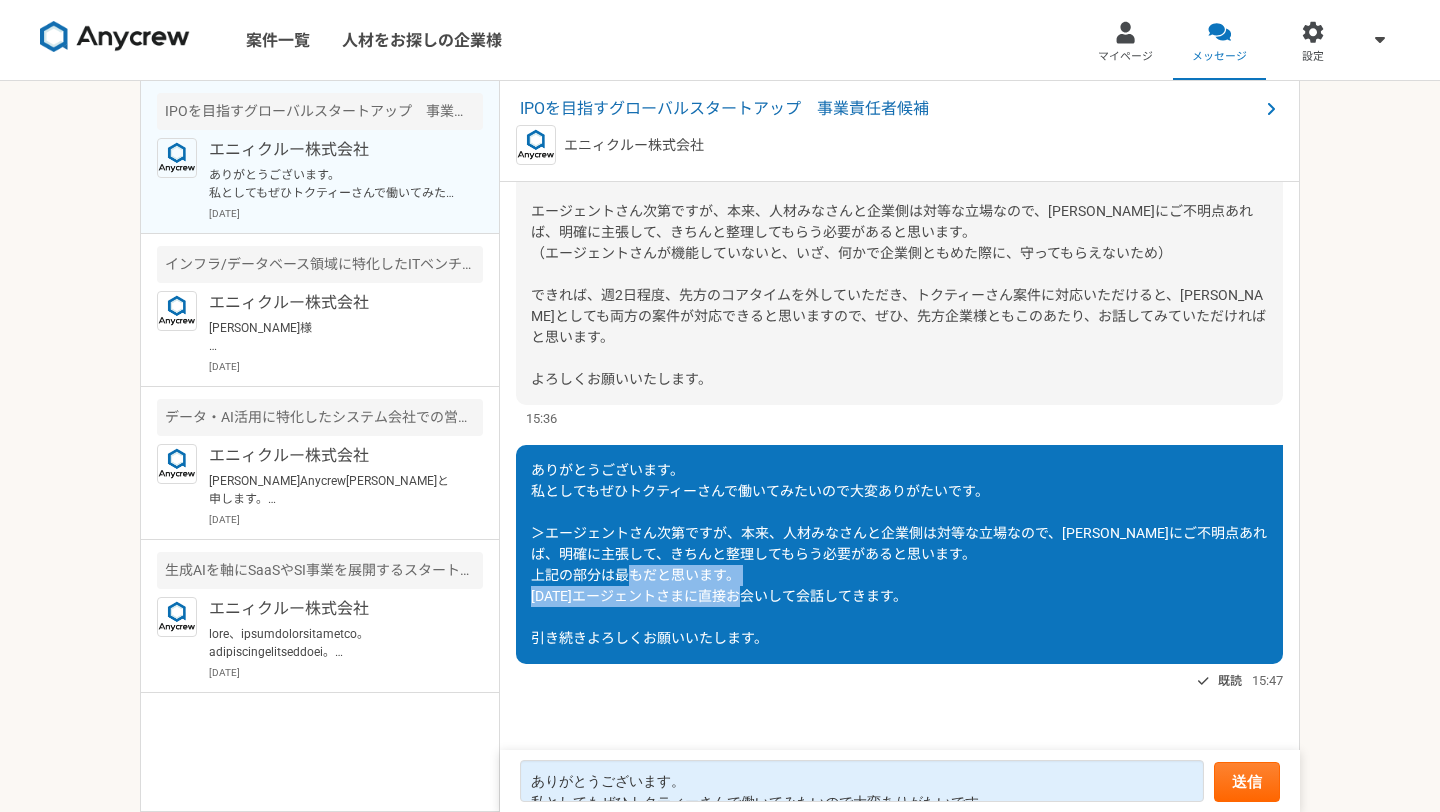 click on "ありがとうございます。
私としてもぜひトクティーさんで働いてみたいので大変ありがたいです。
＞エージェントさん次第ですが、本来、人材みなさんと企業側は対等な立場なので、[PERSON_NAME]にご不明点あれば、明確に主張して、きちんと整理してもらう必要があると思います。
上記の部分は最もだと思います。
[DATE]エージェントさまに直接お会いして会話してきます。
引き続きよろしくお願いいたします。" at bounding box center (899, 554) 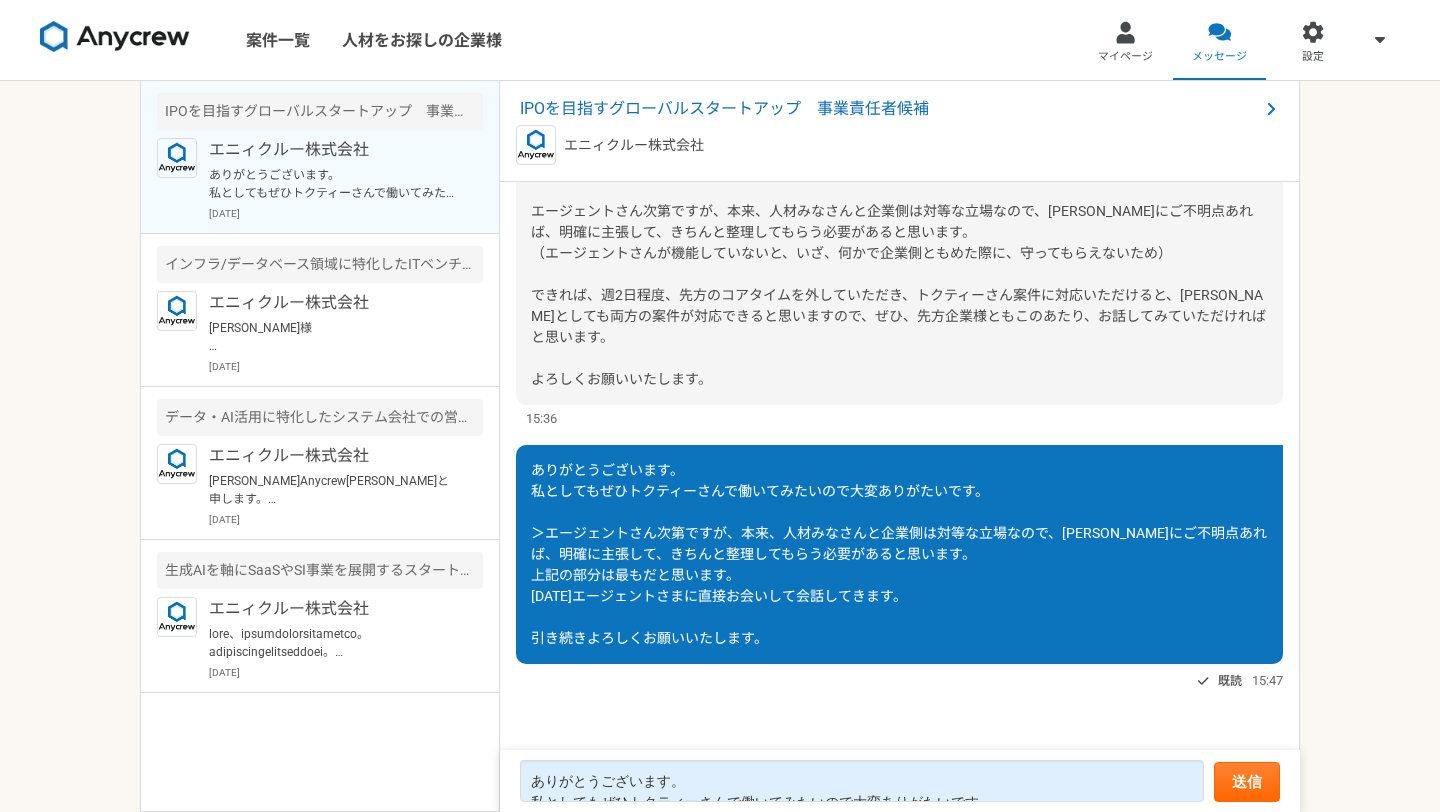 click on "ありがとうございます。
私としてもぜひトクティーさんで働いてみたいので大変ありがたいです。
＞エージェントさん次第ですが、本来、人材みなさんと企業側は対等な立場なので、[PERSON_NAME]にご不明点あれば、明確に主張して、きちんと整理してもらう必要があると思います。
上記の部分は最もだと思います。
[DATE]エージェントさまに直接お会いして会話してきます。
引き続きよろしくお願いいたします。" at bounding box center (899, 554) 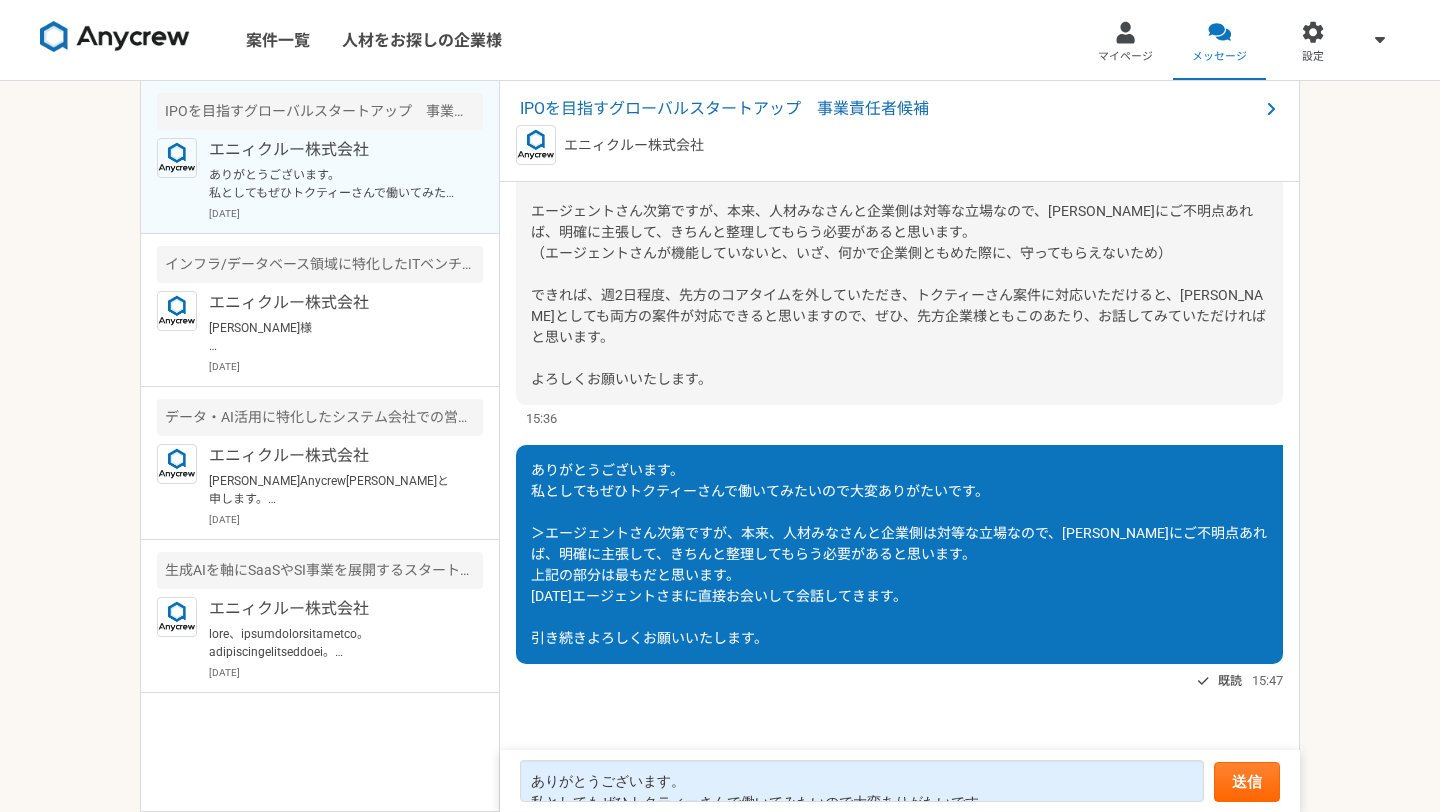 click on "ありがとうございます。
私としてもぜひトクティーさんで働いてみたいので大変ありがたいです。
＞エージェントさん次第ですが、本来、人材みなさんと企業側は対等な立場なので、[PERSON_NAME]にご不明点あれば、明確に主張して、きちんと整理してもらう必要があると思います。
上記の部分は最もだと思います。
[DATE]エージェントさまに直接お会いして会話してきます。
引き続きよろしくお願いいたします。" at bounding box center (899, 554) 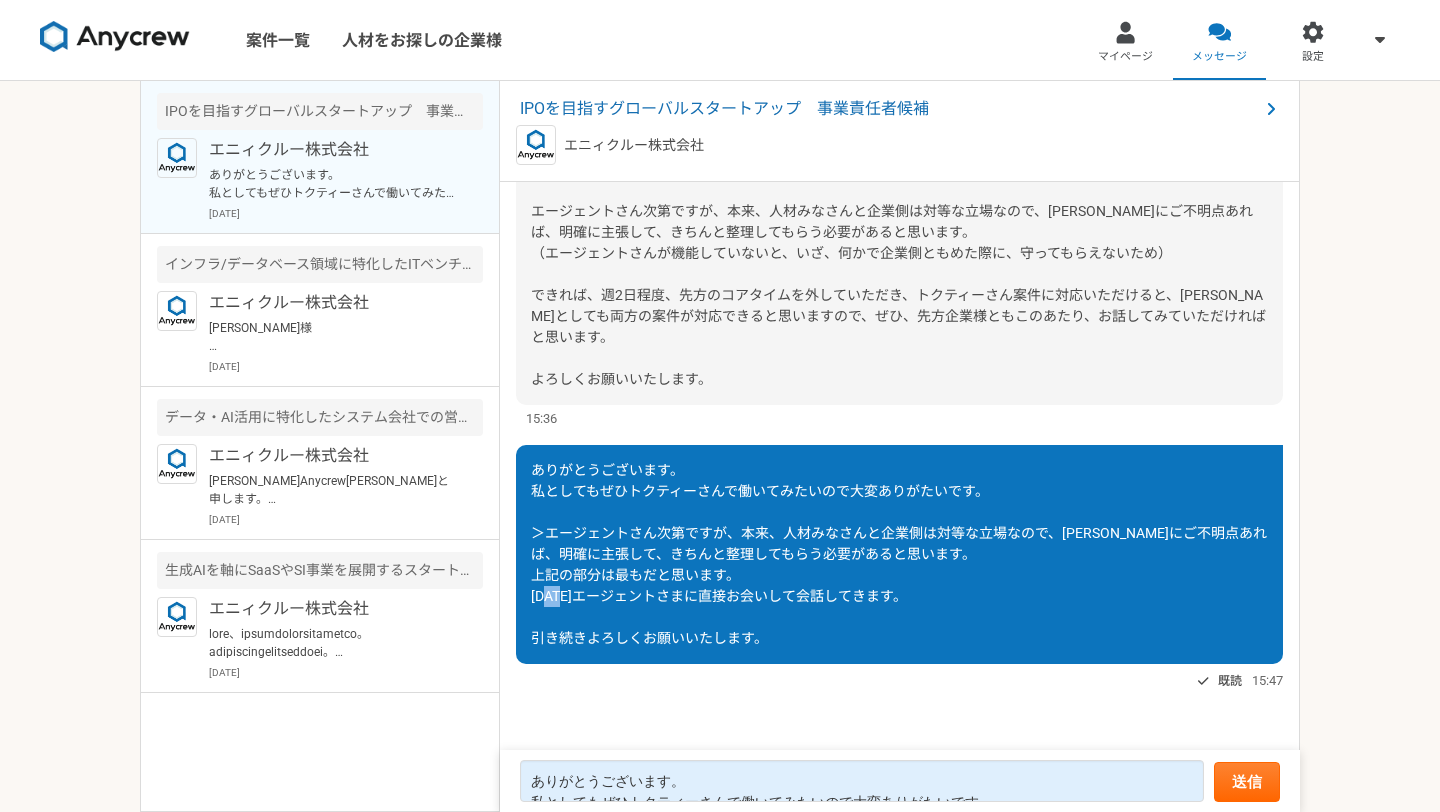 click on "ありがとうございます。
私としてもぜひトクティーさんで働いてみたいので大変ありがたいです。
＞エージェントさん次第ですが、本来、人材みなさんと企業側は対等な立場なので、[PERSON_NAME]にご不明点あれば、明確に主張して、きちんと整理してもらう必要があると思います。
上記の部分は最もだと思います。
[DATE]エージェントさまに直接お会いして会話してきます。
引き続きよろしくお願いいたします。" at bounding box center [899, 554] 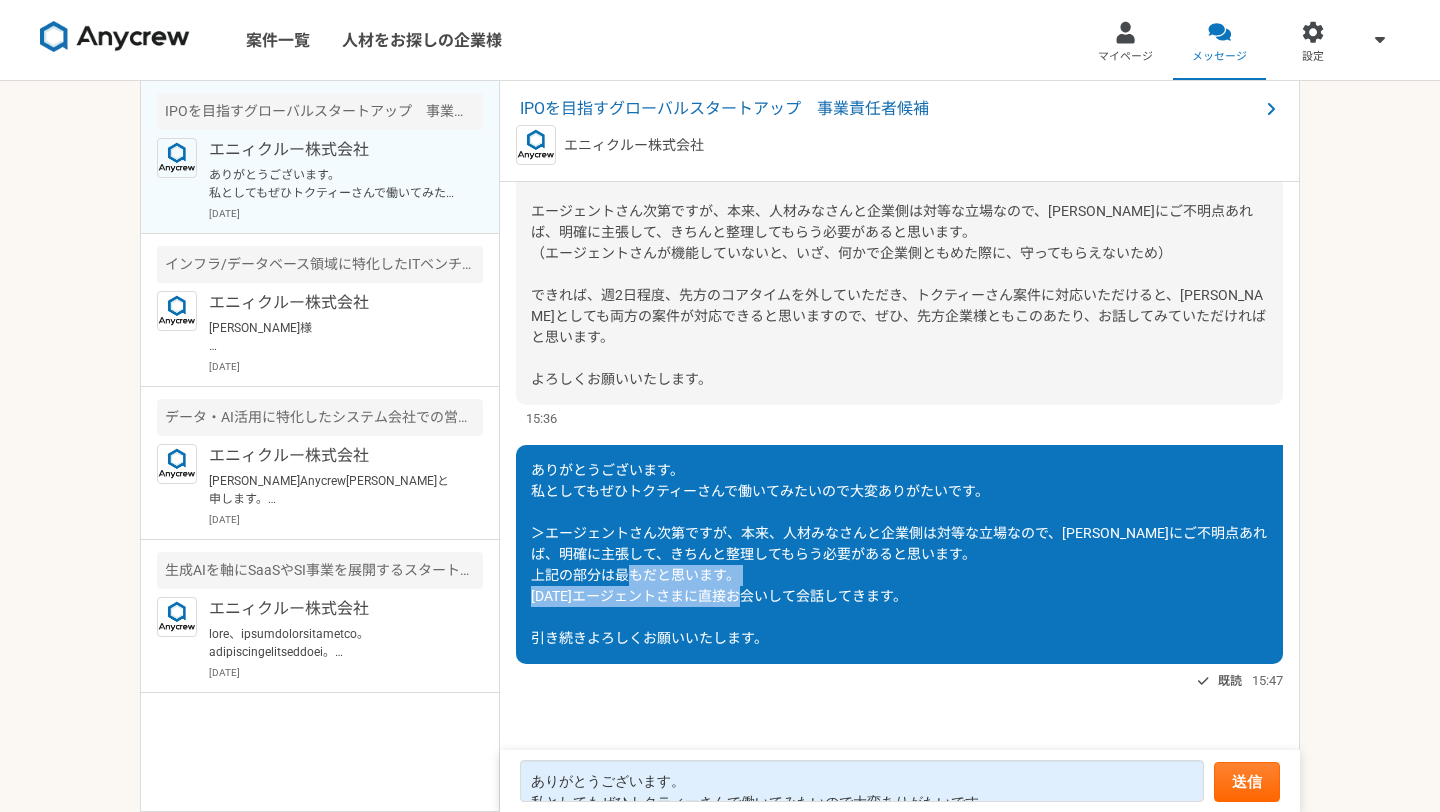 click on "ありがとうございます。
私としてもぜひトクティーさんで働いてみたいので大変ありがたいです。
＞エージェントさん次第ですが、本来、人材みなさんと企業側は対等な立場なので、[PERSON_NAME]にご不明点あれば、明確に主張して、きちんと整理してもらう必要があると思います。
上記の部分は最もだと思います。
[DATE]エージェントさまに直接お会いして会話してきます。
引き続きよろしくお願いいたします。" at bounding box center (899, 554) 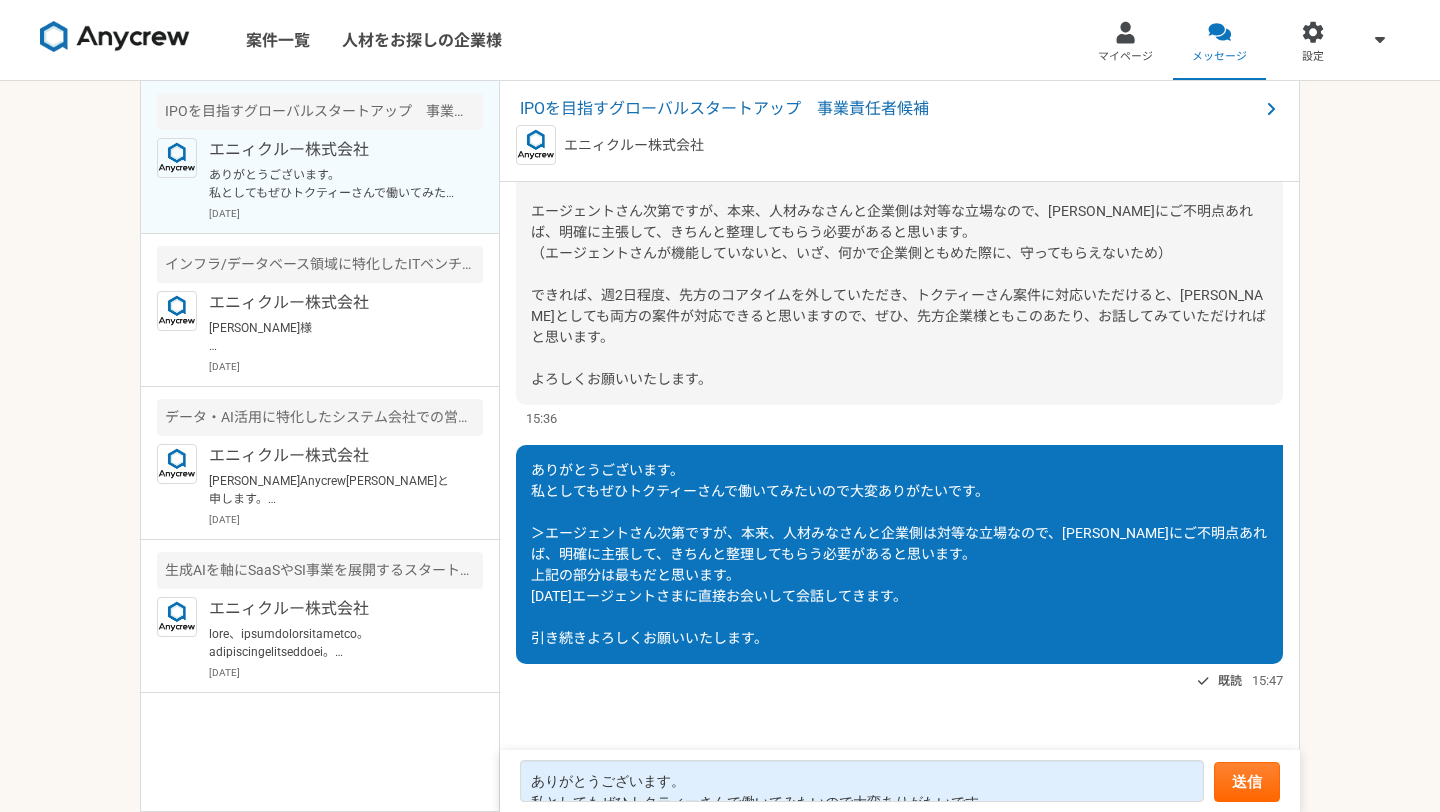 click on "ありがとうございます。
私としてもぜひトクティーさんで働いてみたいので大変ありがたいです。
＞エージェントさん次第ですが、本来、人材みなさんと企業側は対等な立場なので、[PERSON_NAME]にご不明点あれば、明確に主張して、きちんと整理してもらう必要があると思います。
上記の部分は最もだと思います。
[DATE]エージェントさまに直接お会いして会話してきます。
引き続きよろしくお願いいたします。" at bounding box center (899, 554) 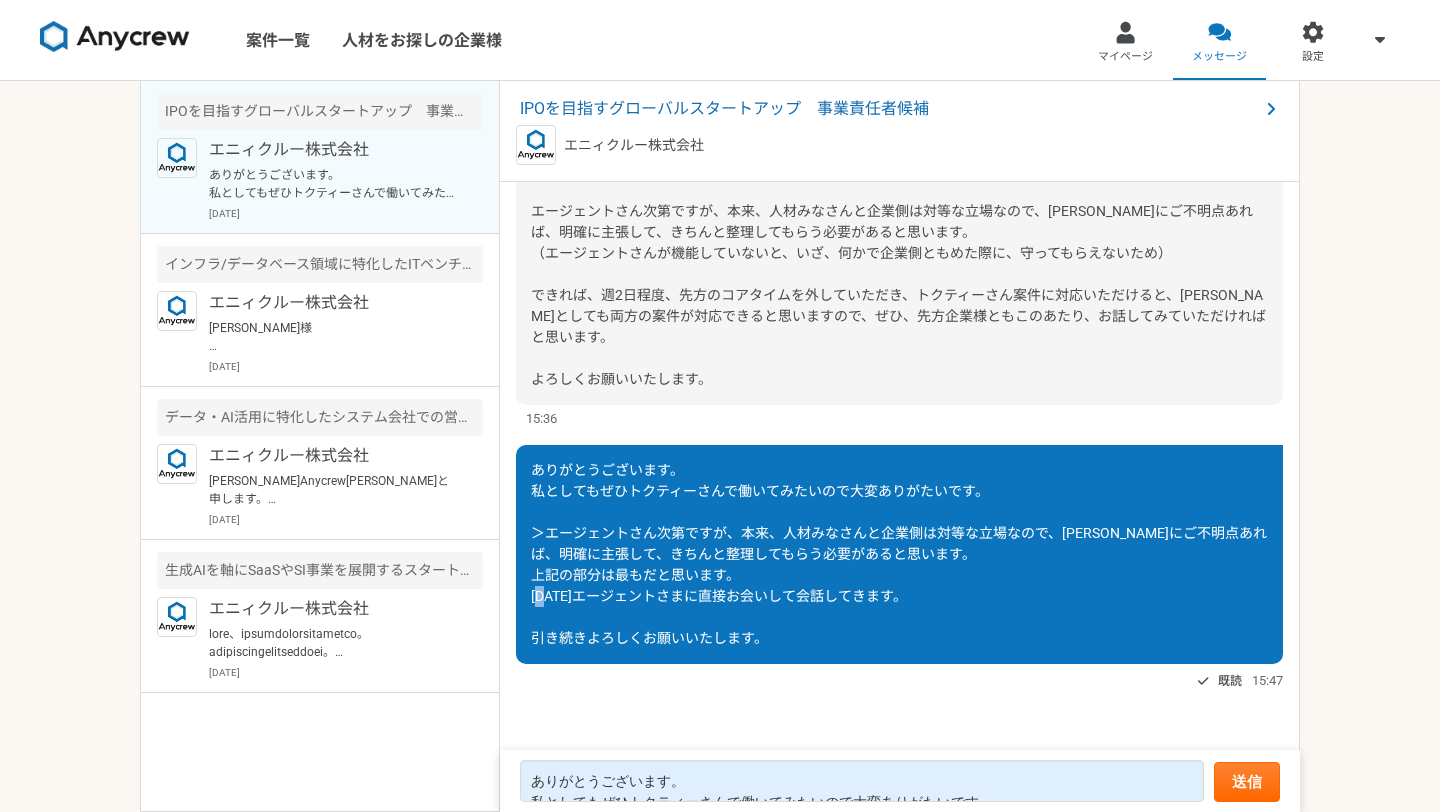click on "ありがとうございます。
私としてもぜひトクティーさんで働いてみたいので大変ありがたいです。
＞エージェントさん次第ですが、本来、人材みなさんと企業側は対等な立場なので、[PERSON_NAME]にご不明点あれば、明確に主張して、きちんと整理してもらう必要があると思います。
上記の部分は最もだと思います。
[DATE]エージェントさまに直接お会いして会話してきます。
引き続きよろしくお願いいたします。" at bounding box center (899, 554) 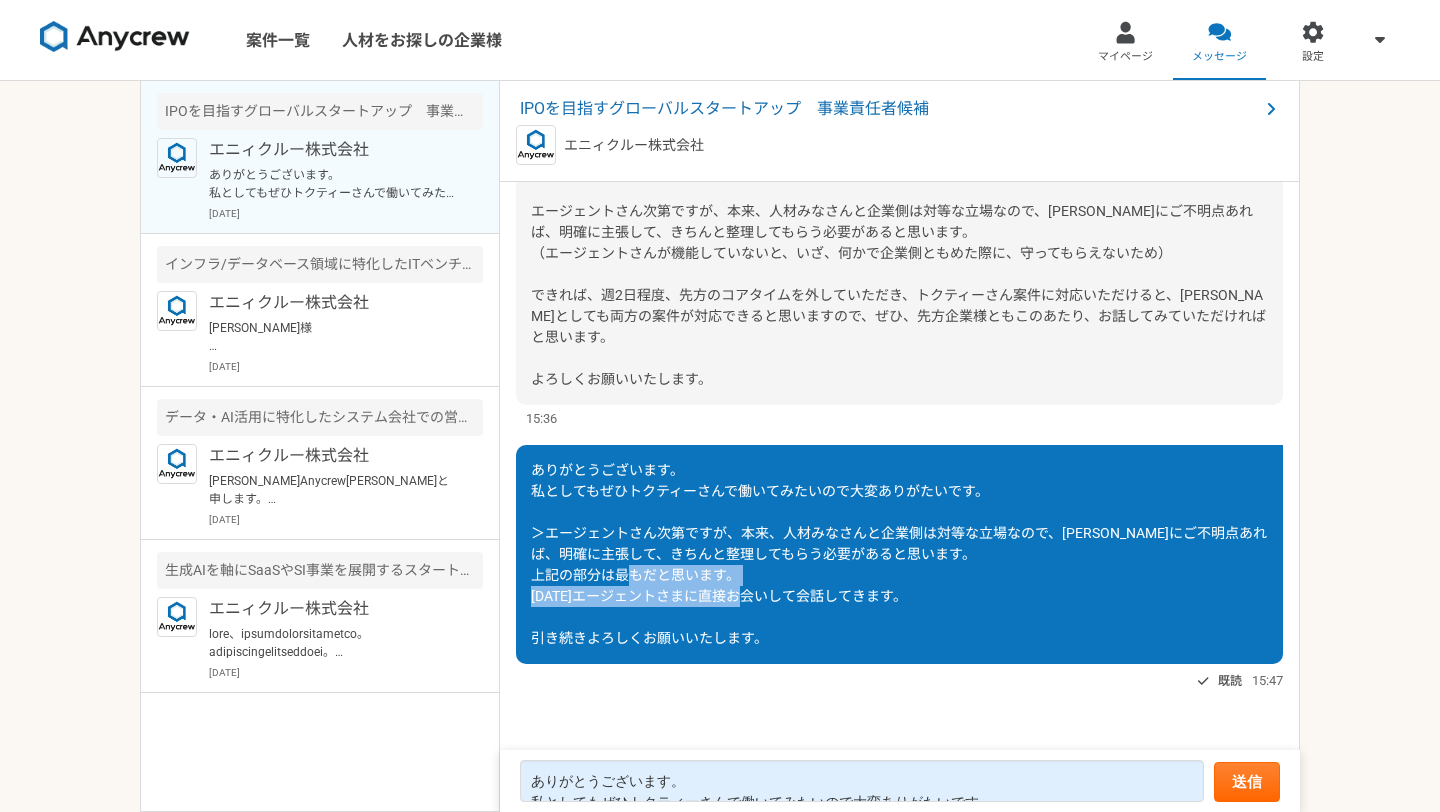 click on "ありがとうございます。
私としてもぜひトクティーさんで働いてみたいので大変ありがたいです。
＞エージェントさん次第ですが、本来、人材みなさんと企業側は対等な立場なので、[PERSON_NAME]にご不明点あれば、明確に主張して、きちんと整理してもらう必要があると思います。
上記の部分は最もだと思います。
[DATE]エージェントさまに直接お会いして会話してきます。
引き続きよろしくお願いいたします。" at bounding box center (899, 554) 